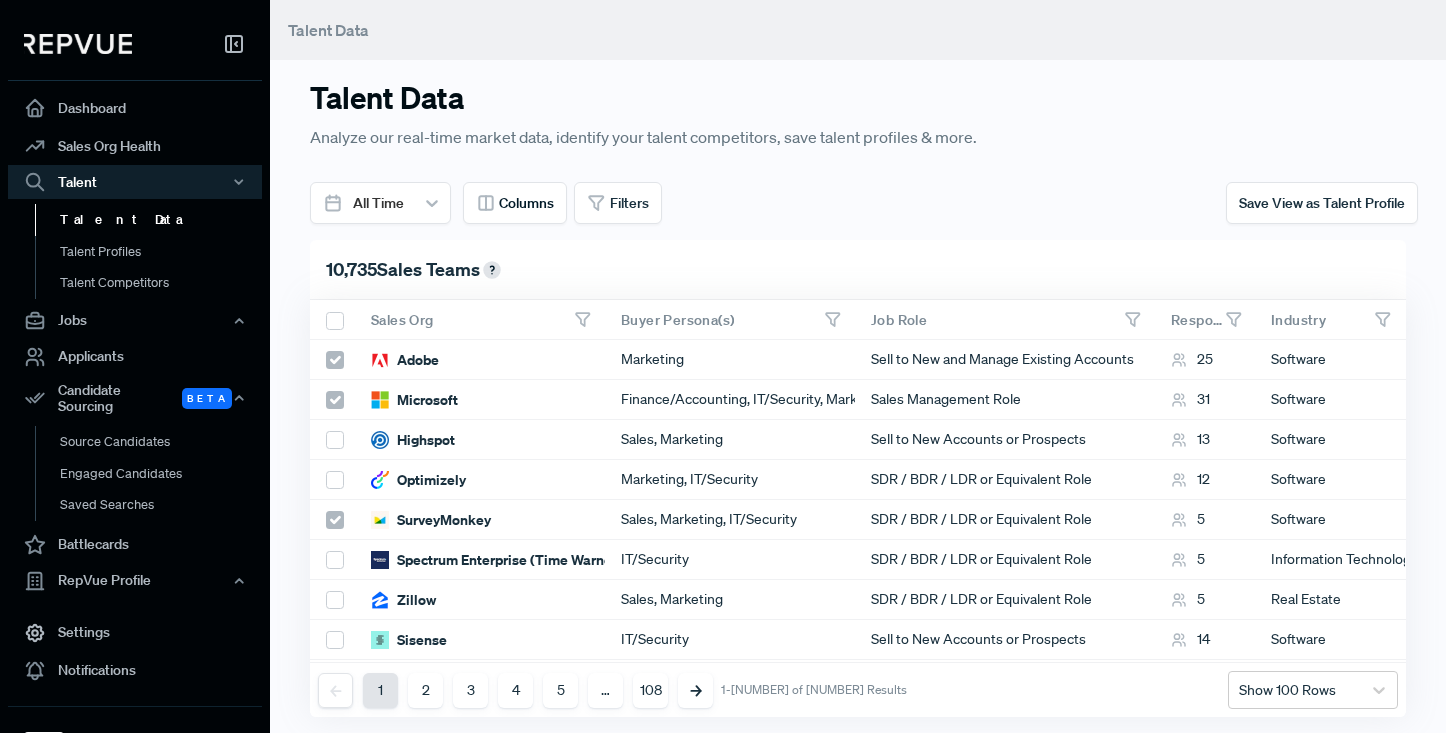 scroll, scrollTop: 0, scrollLeft: 0, axis: both 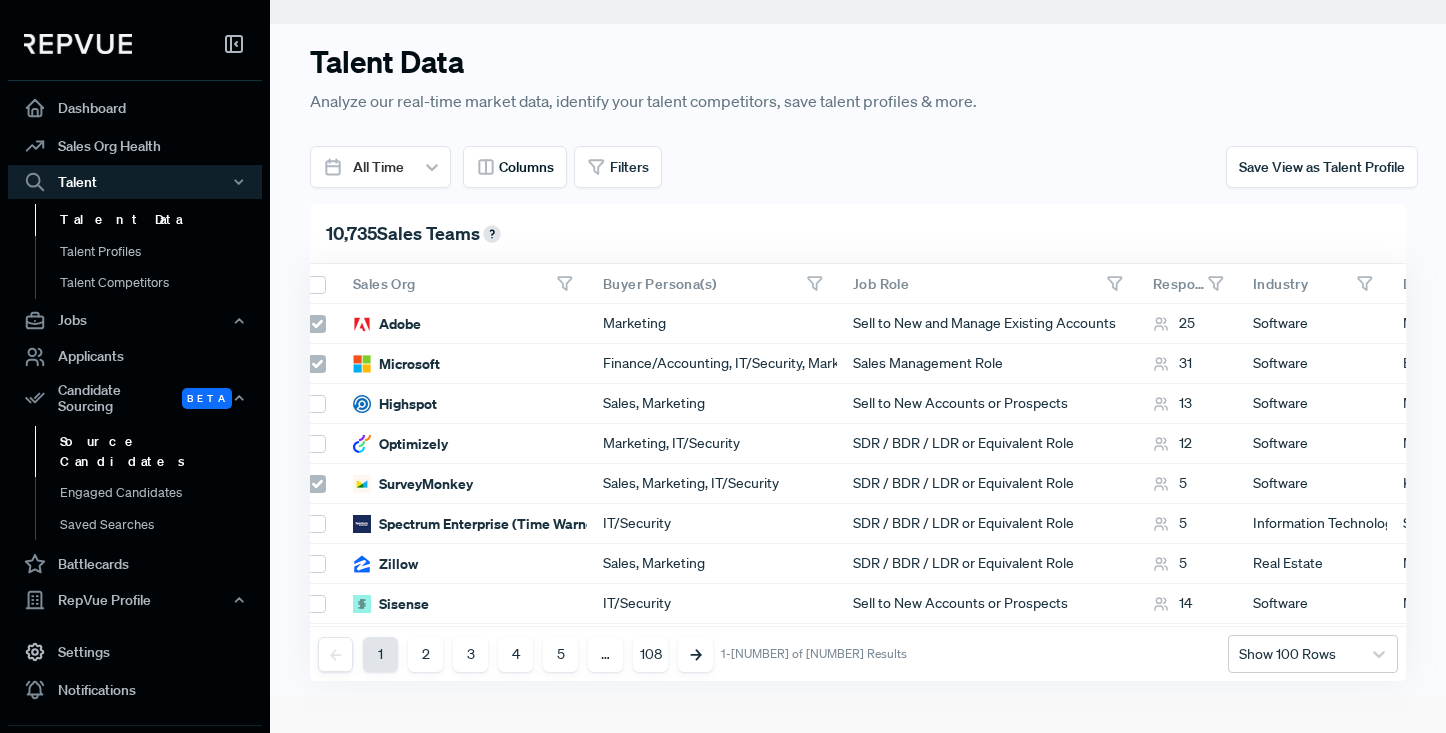 click on "Source Candidates" at bounding box center (162, 451) 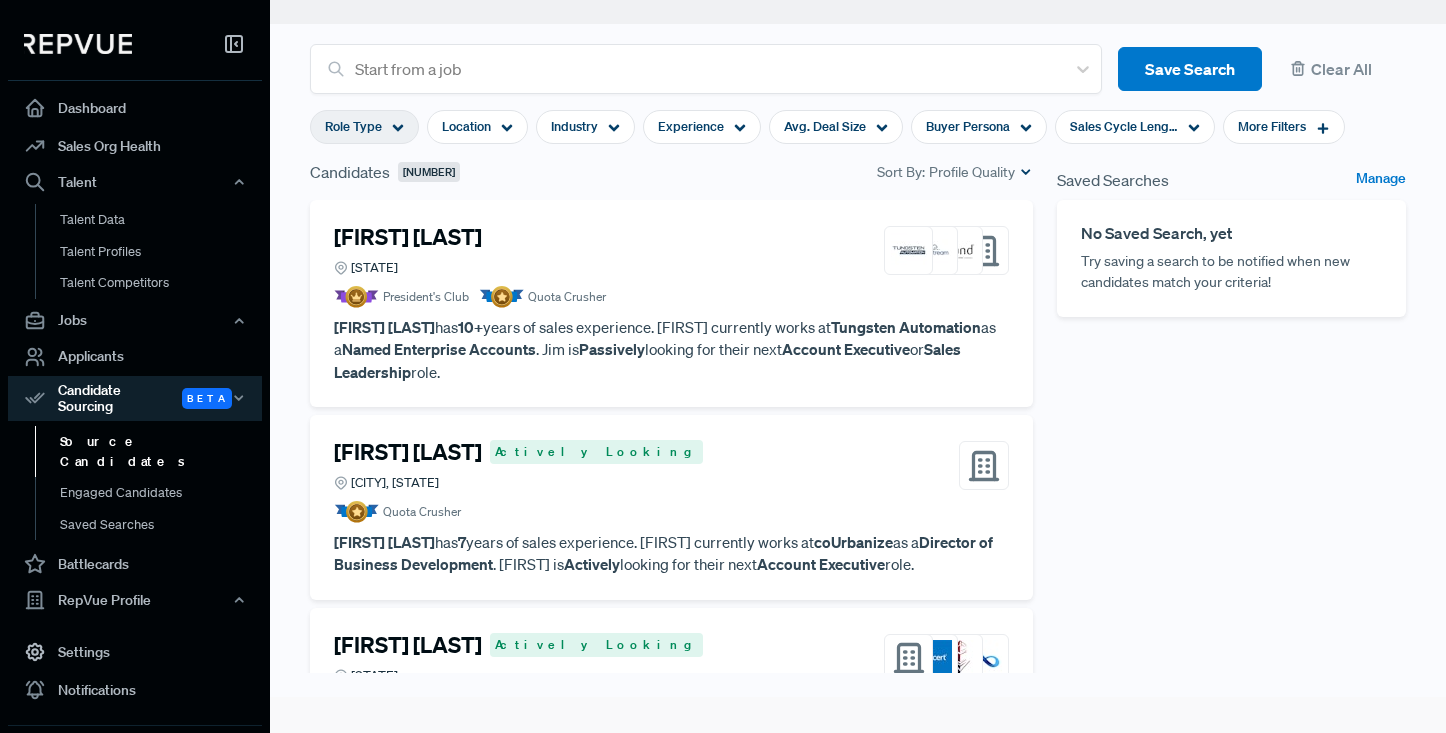 click 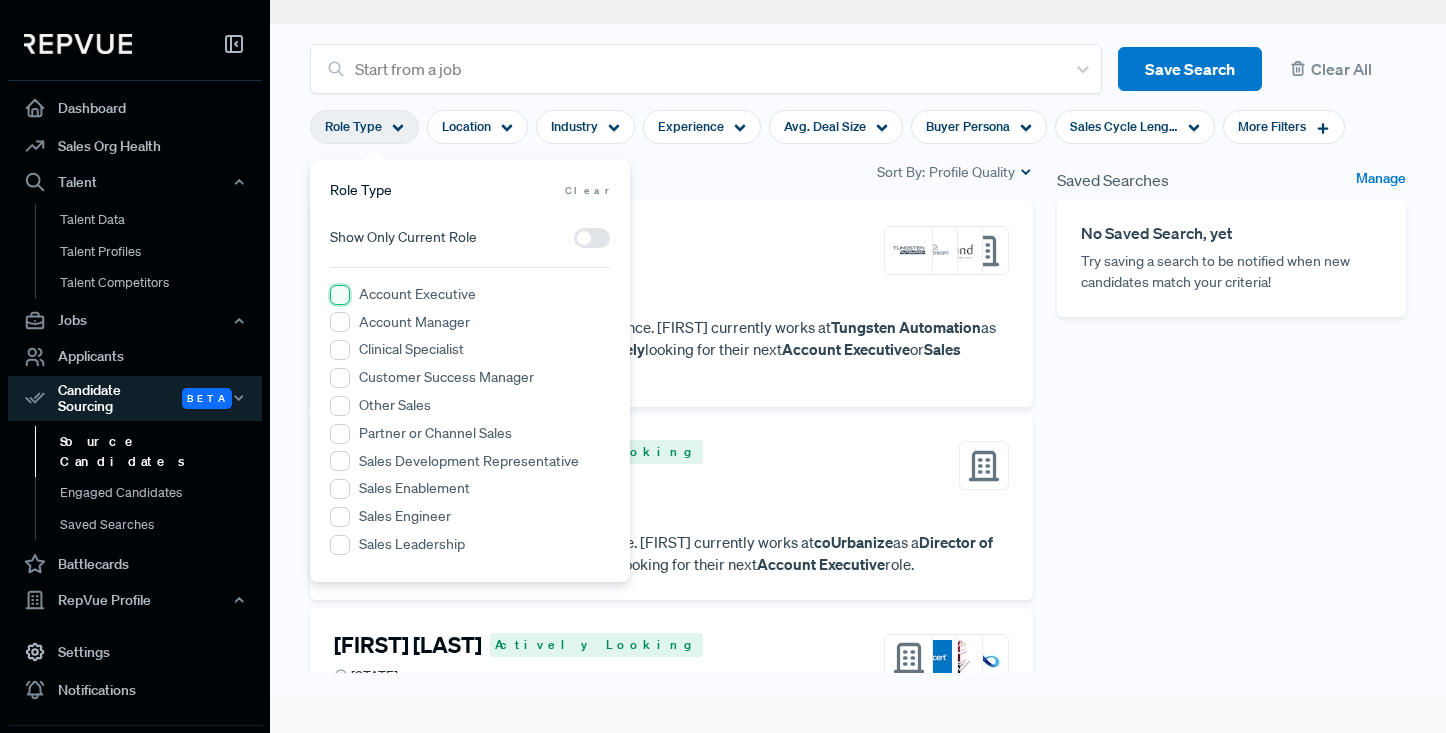 click on "Account Executive" at bounding box center (340, 295) 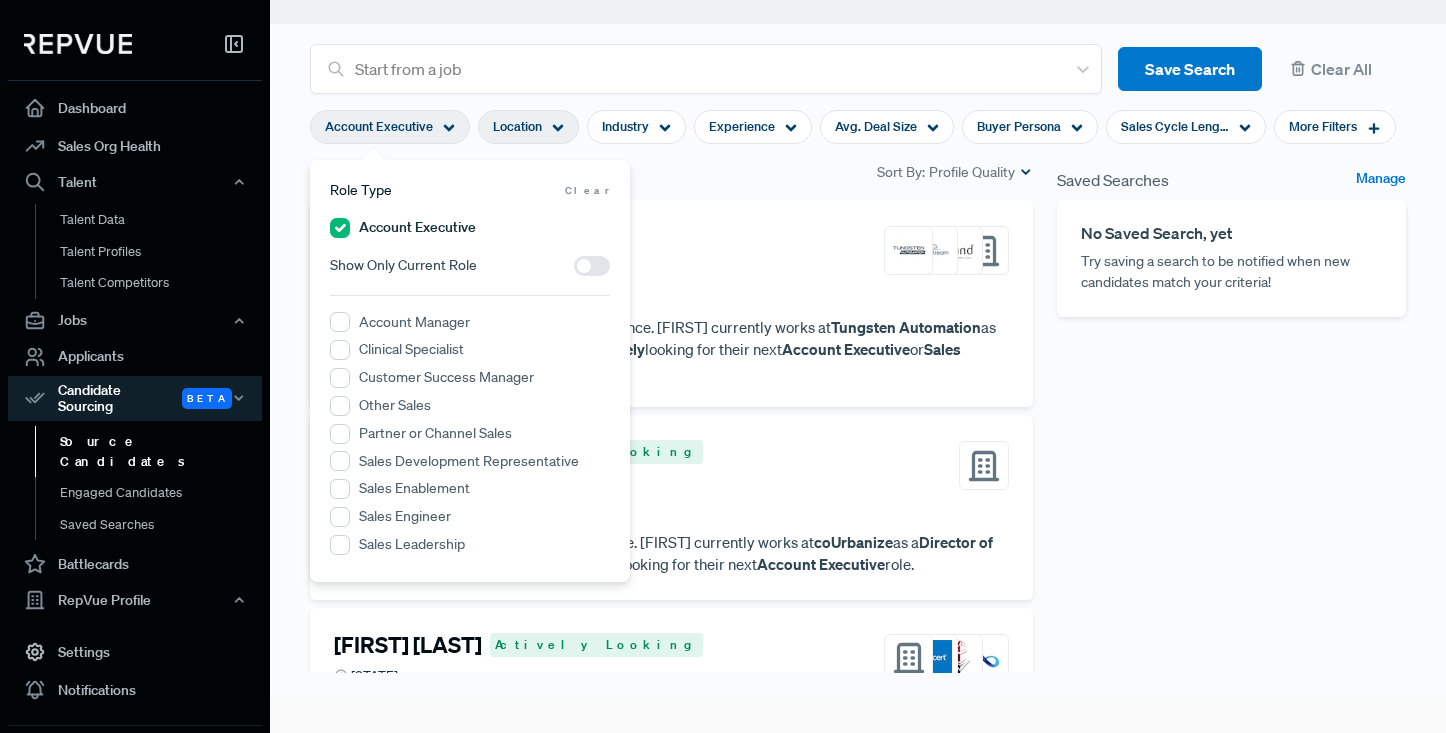 click on "Location" at bounding box center (528, 127) 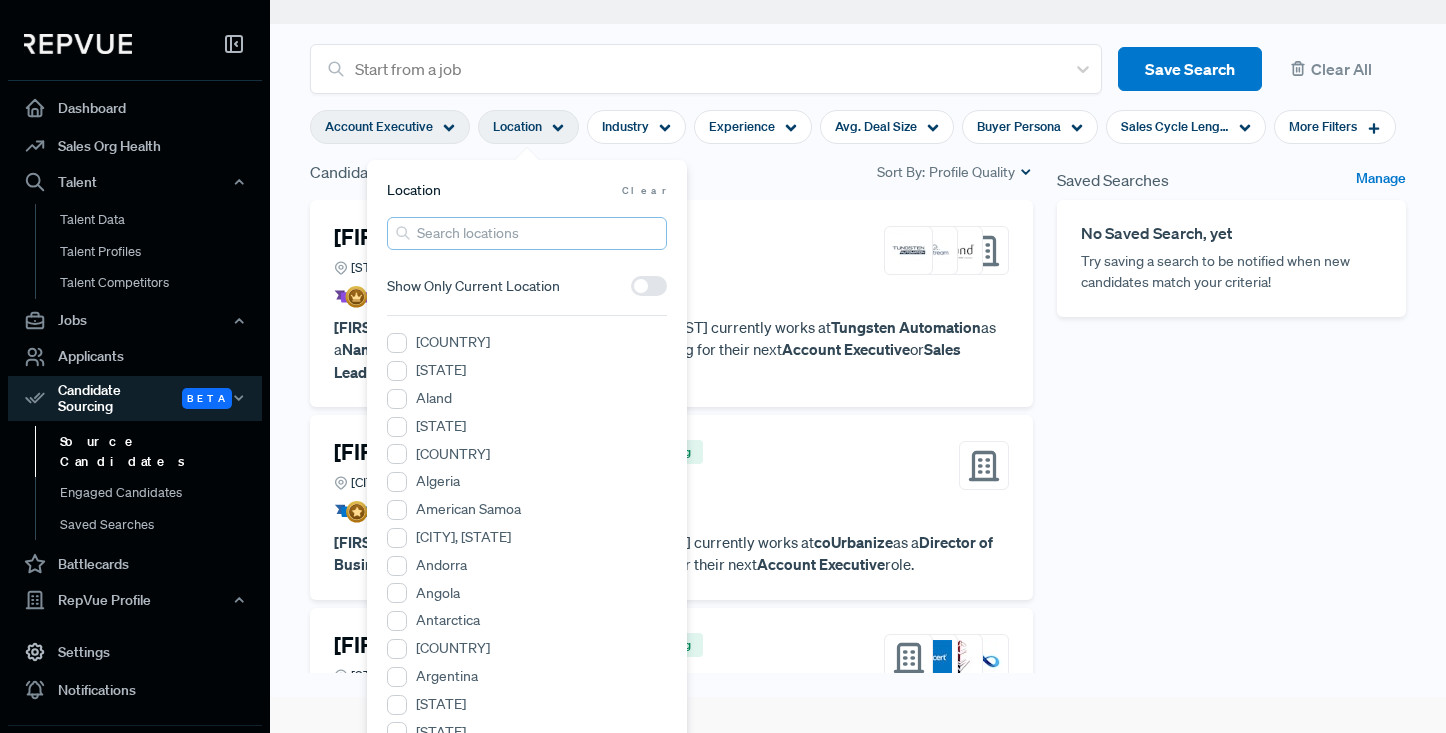click at bounding box center [527, 233] 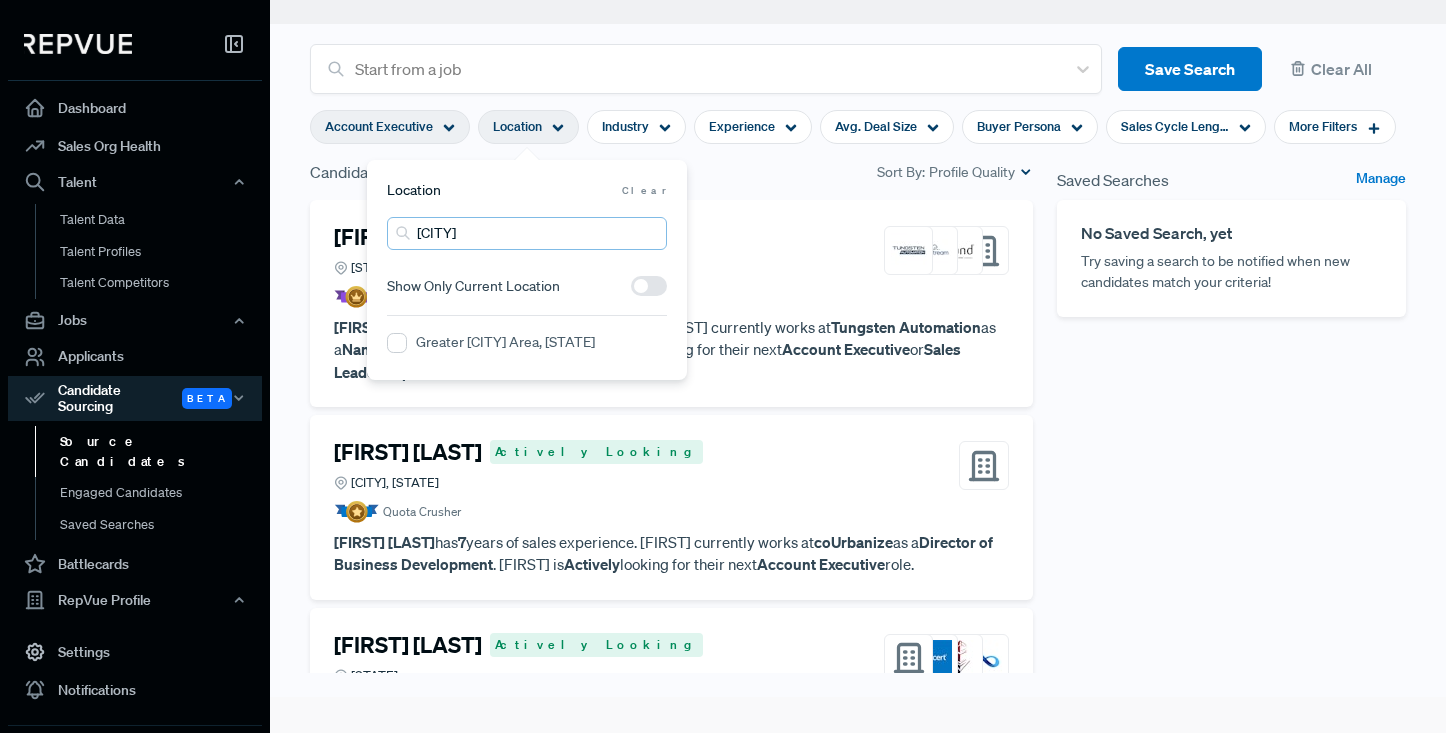 type on "[CITY]" 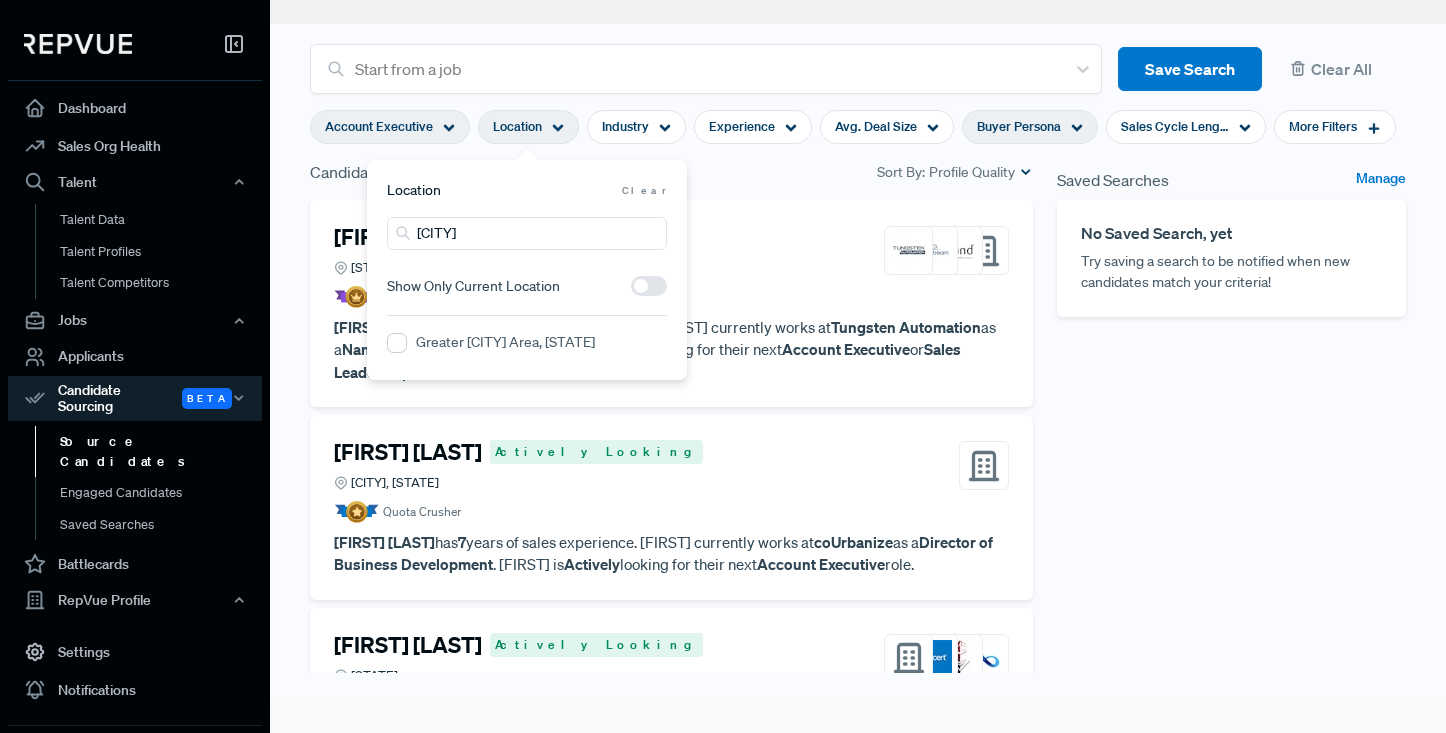 click 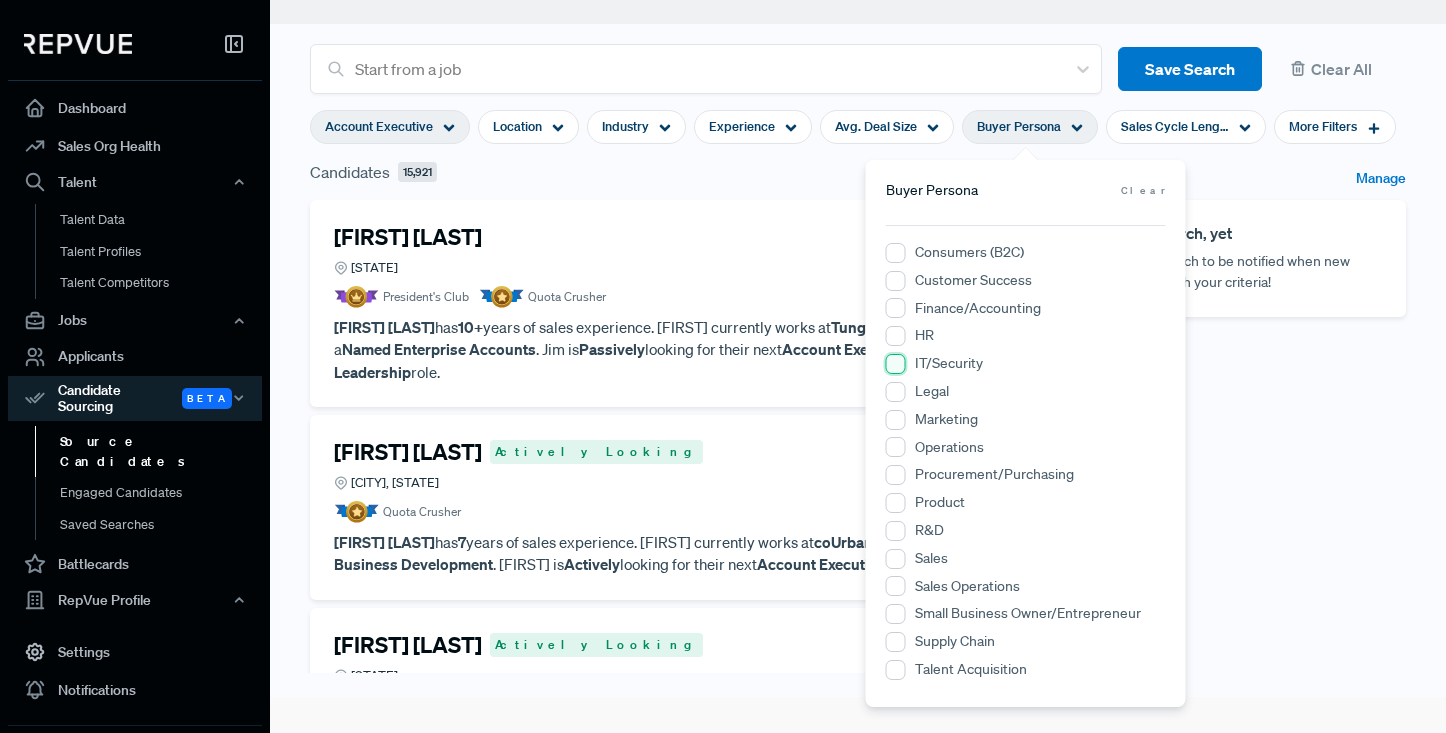 click on "IT/Security" at bounding box center (896, 364) 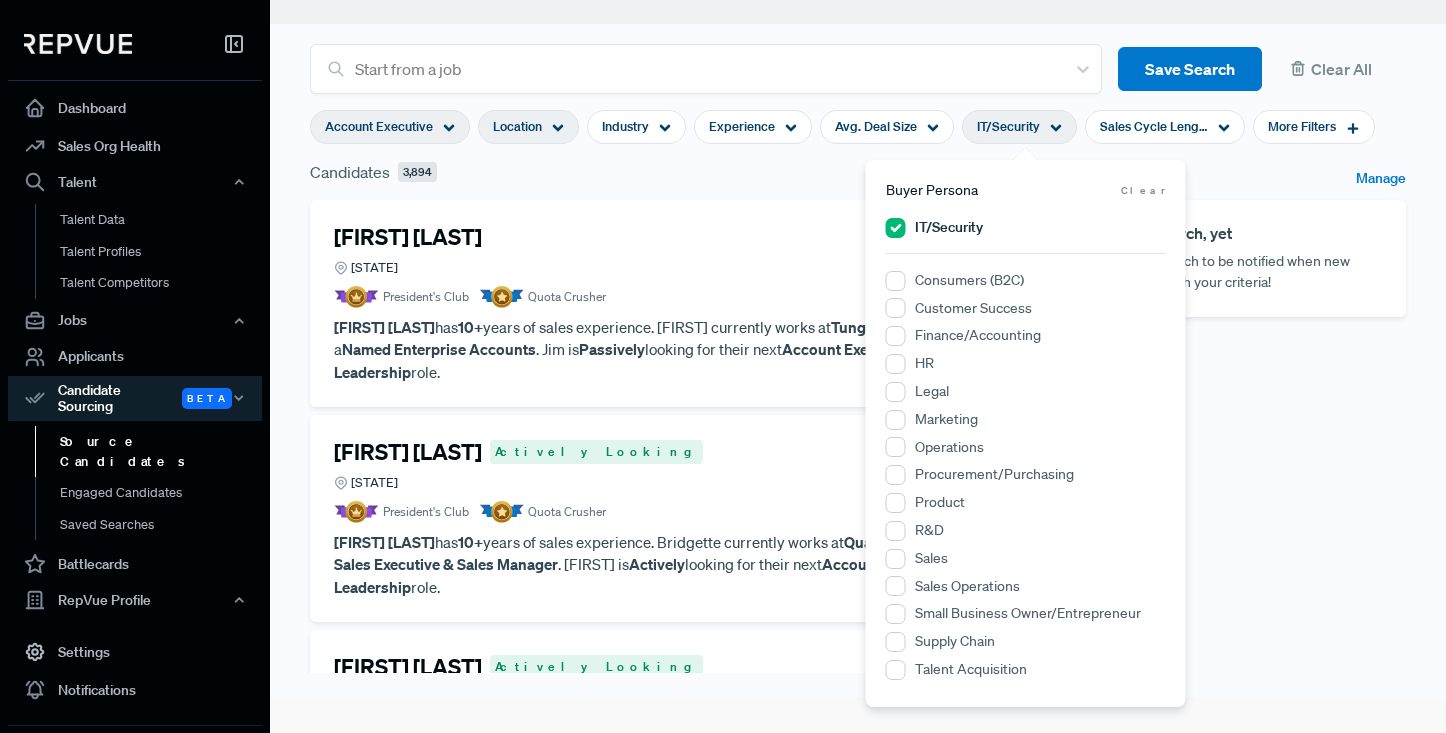 click 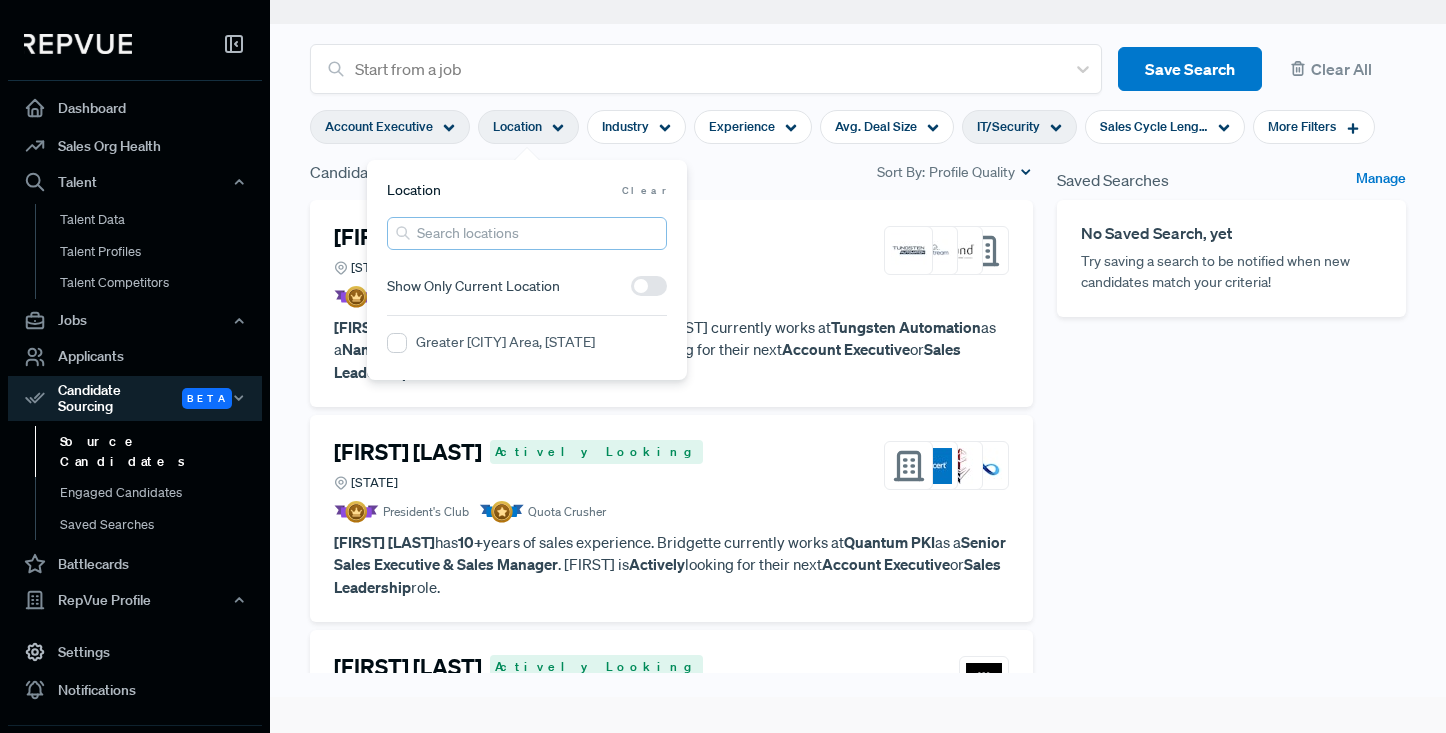 click at bounding box center [527, 233] 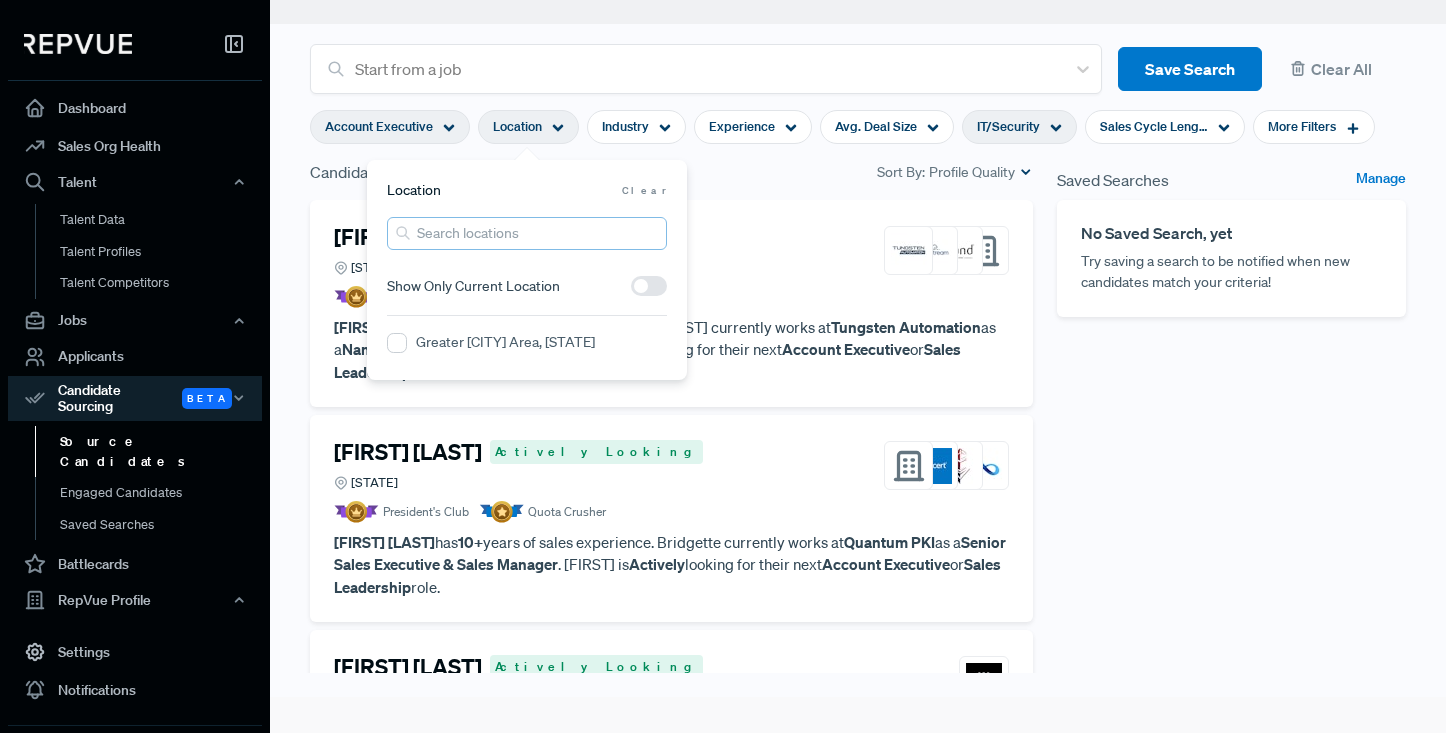type on "[CITY]" 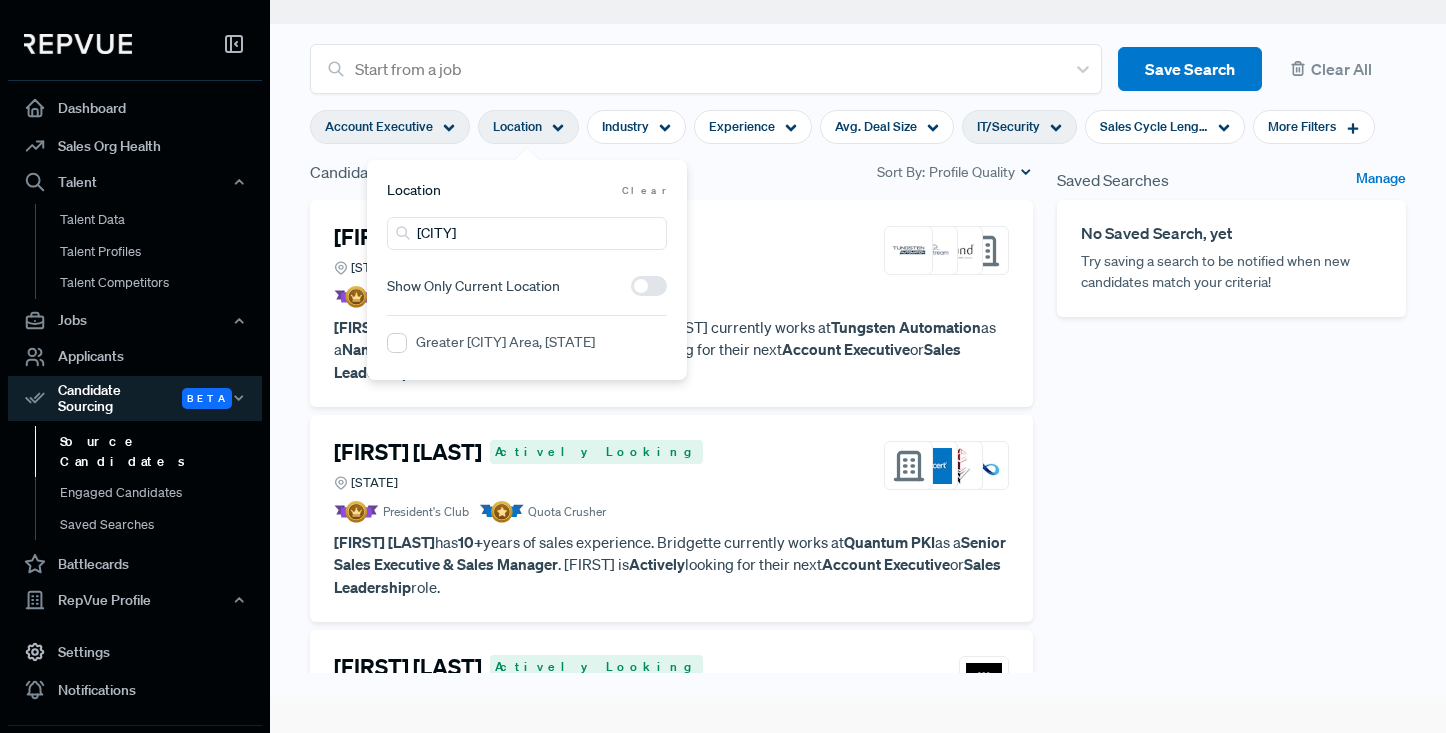 click on "Greater [CITY] Area, [STATE]" at bounding box center [505, 342] 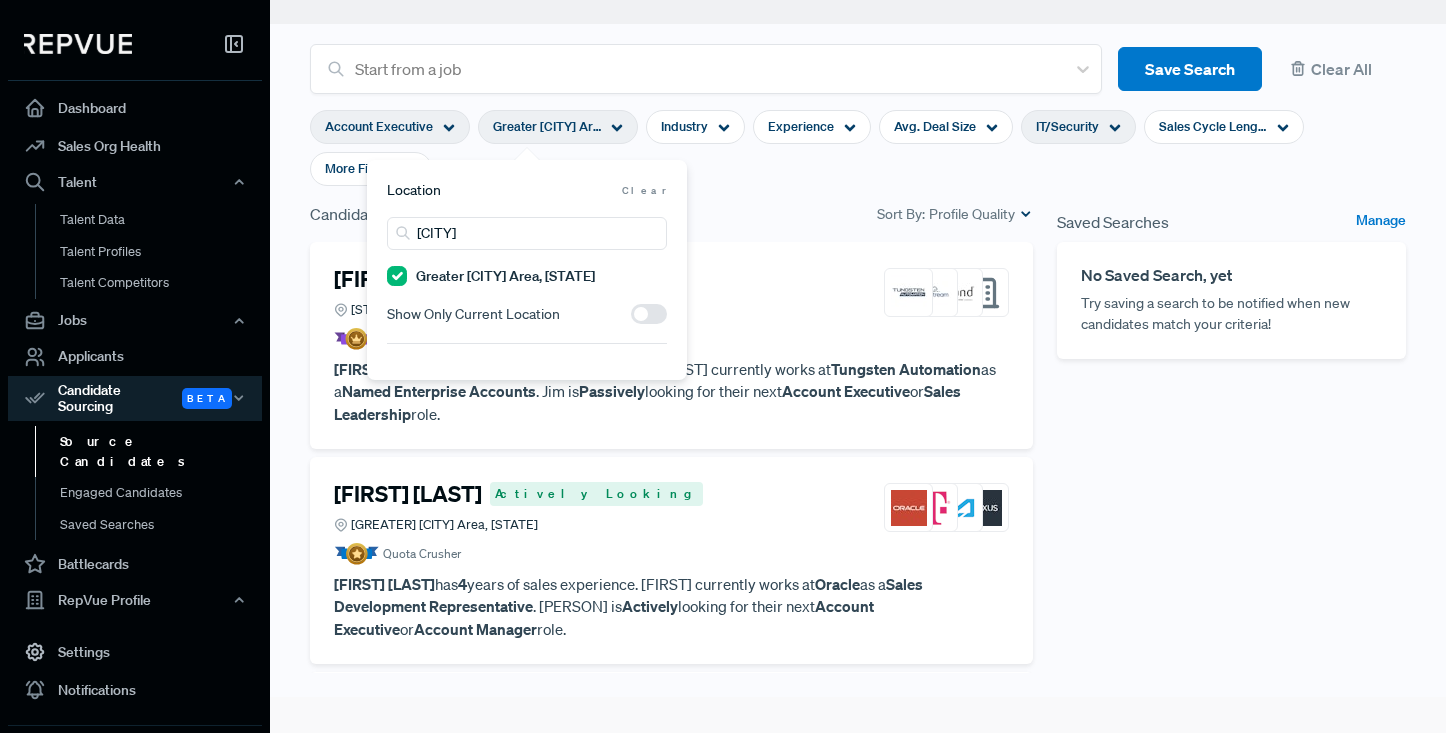 click on "Account Executive     Greater [CITY] Area, [STATE]     Industry     Experience     Avg. Deal Size     IT/Security     Sales Cycle Length     More Filters" at bounding box center [858, 148] 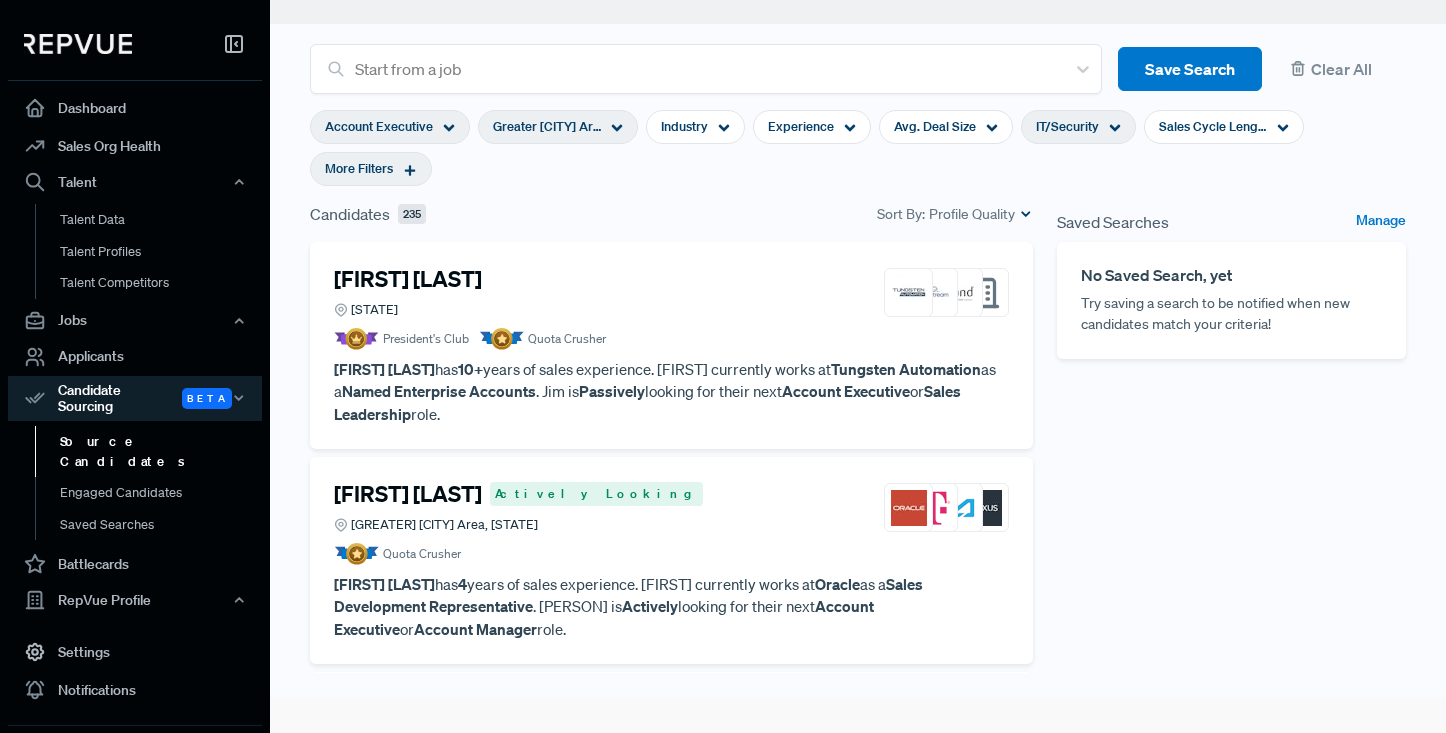 click on "More Filters" at bounding box center [371, 169] 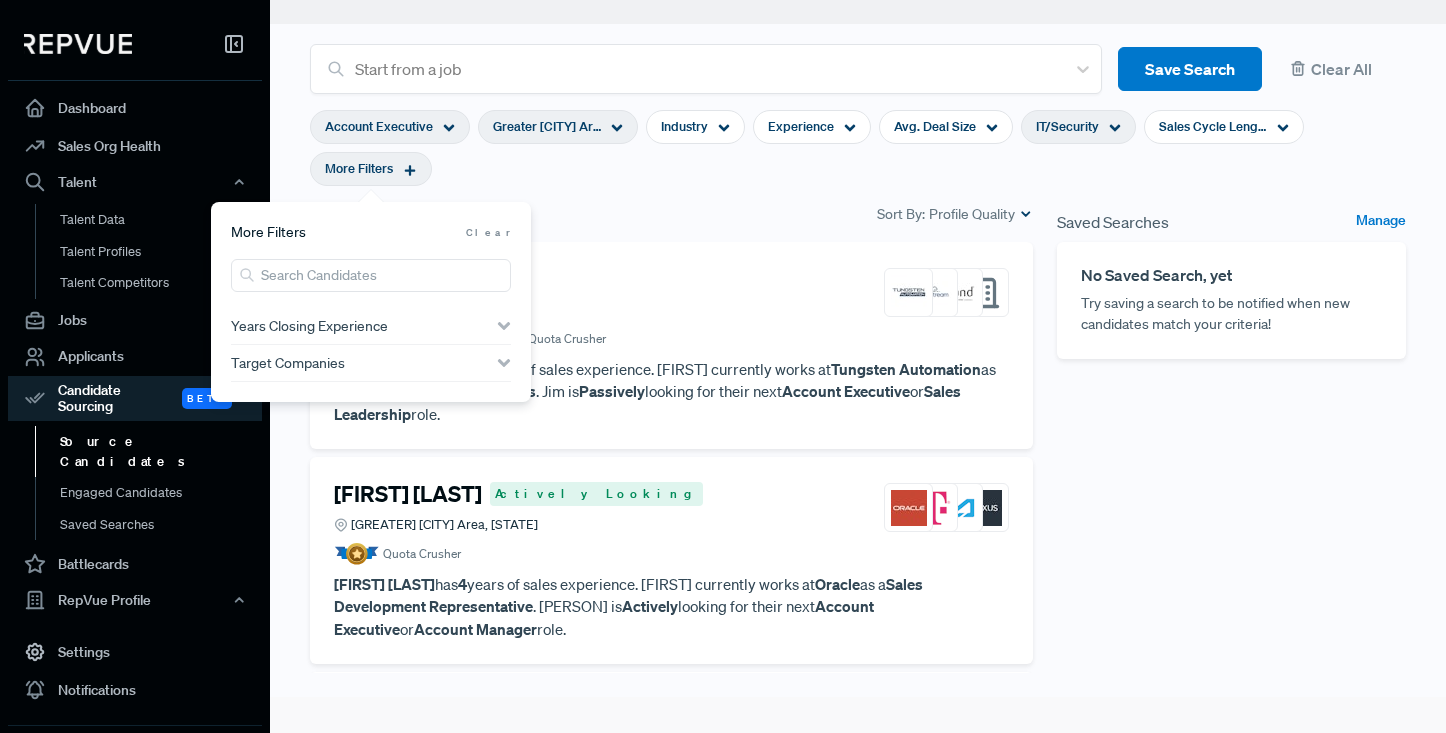 click on "Years Closing Experience" at bounding box center (309, 326) 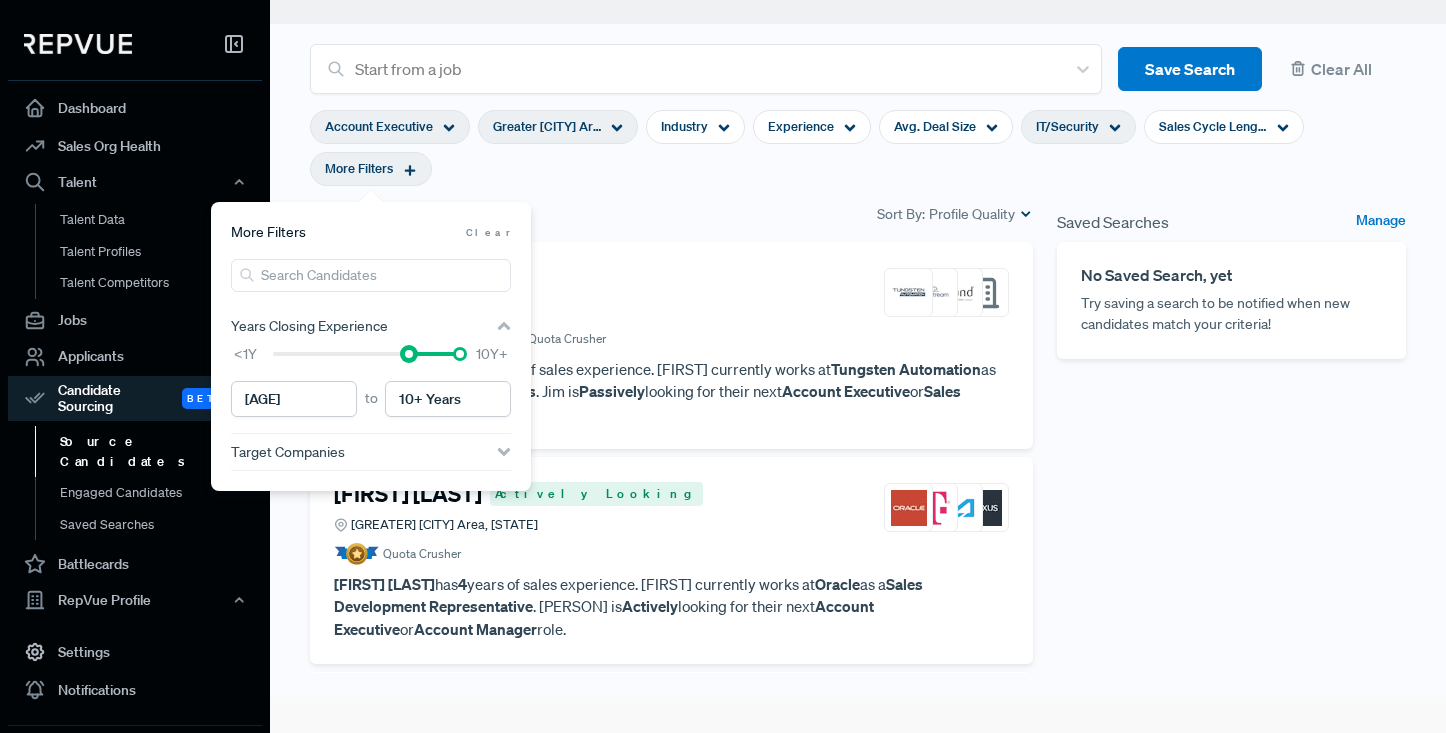 type on "[NUMBER] Years" 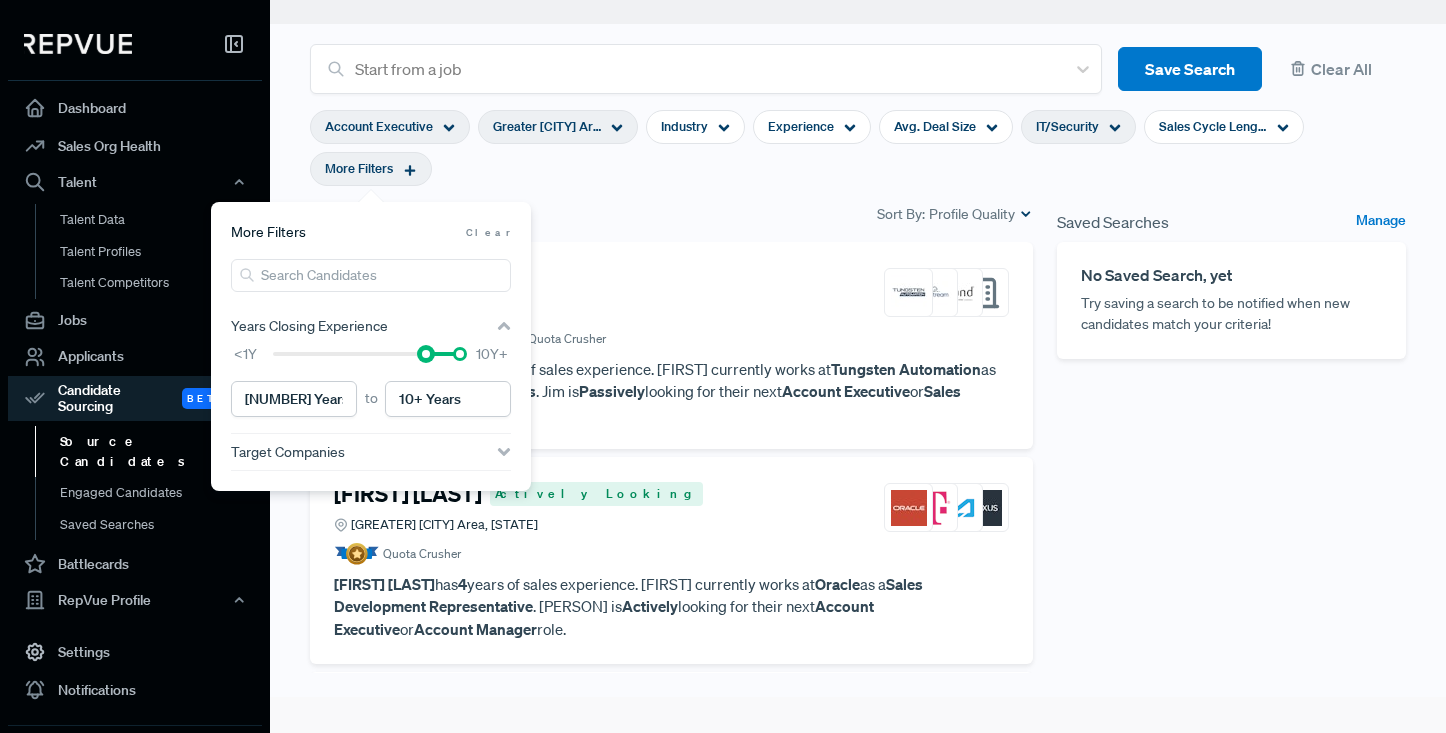 drag, startPoint x: 272, startPoint y: 356, endPoint x: 422, endPoint y: 357, distance: 150.00333 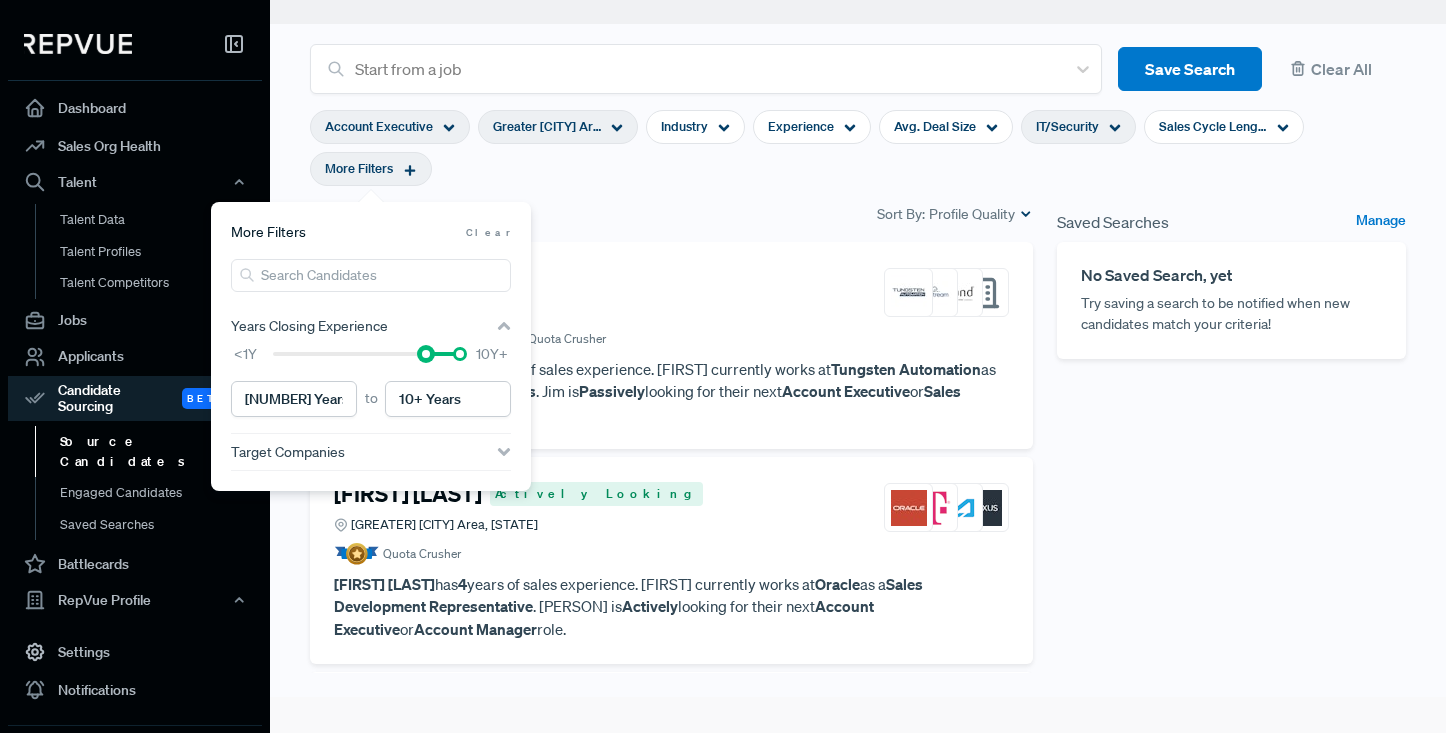 click at bounding box center (426, 354) 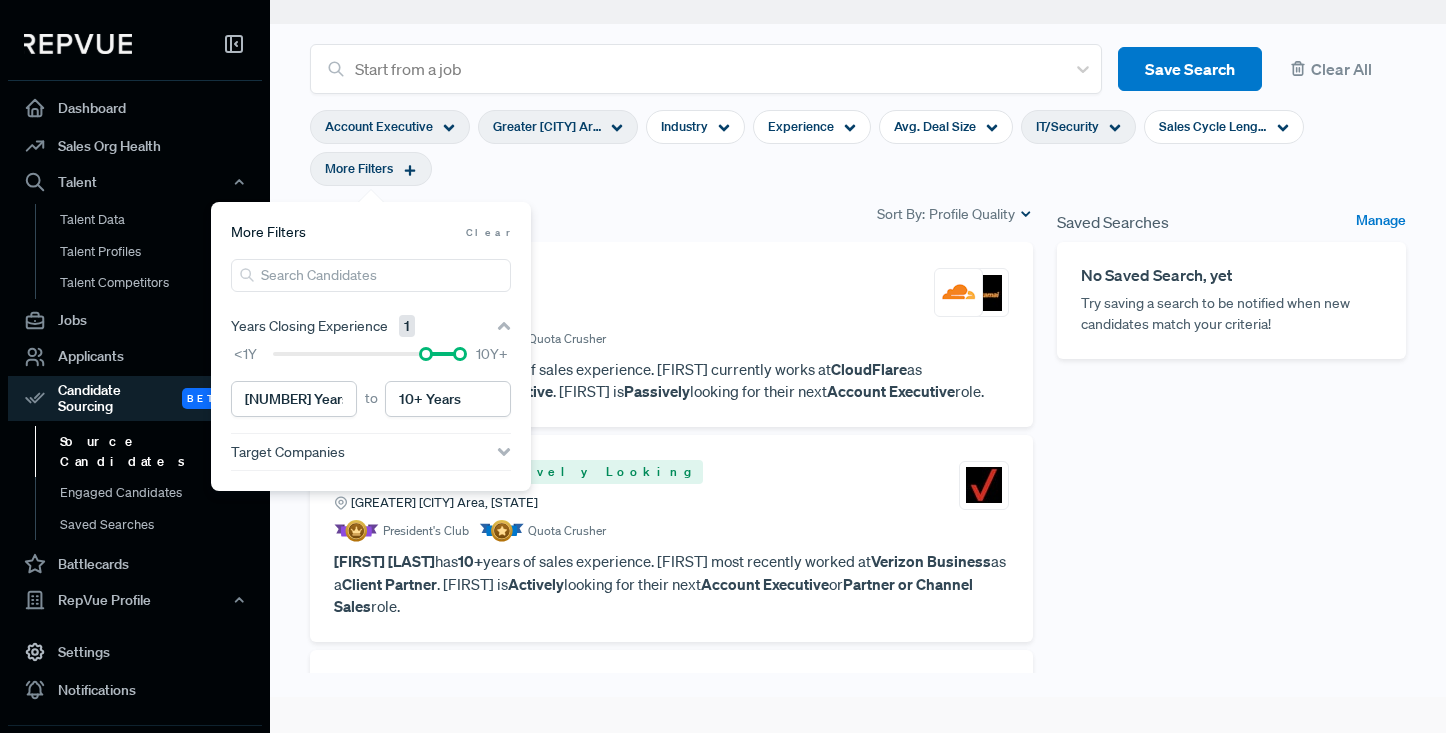 click on "Account Executive     Greater [CITY] Area, [STATE]     Industry     Experience     Avg. Deal Size     IT/Security     Sales Cycle Length     More Filters" at bounding box center (858, 148) 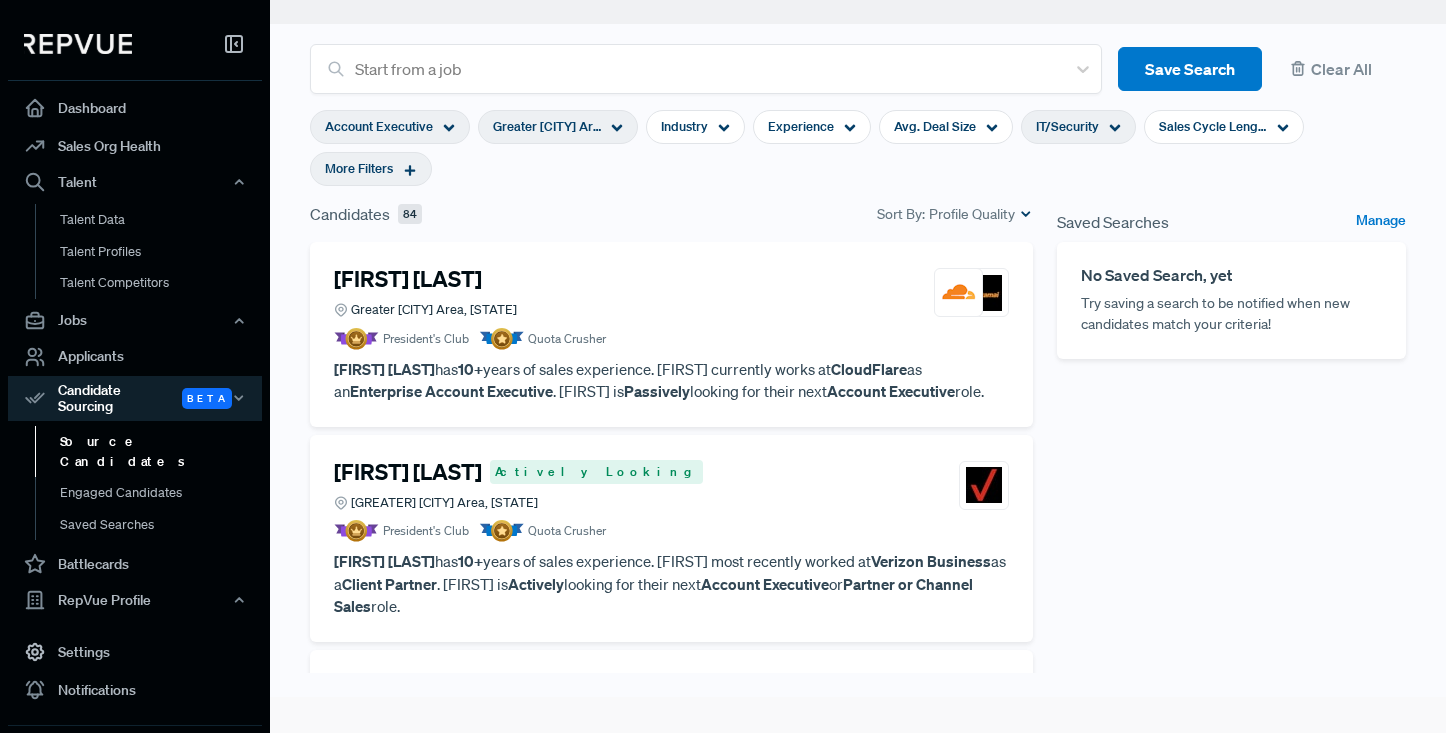 click 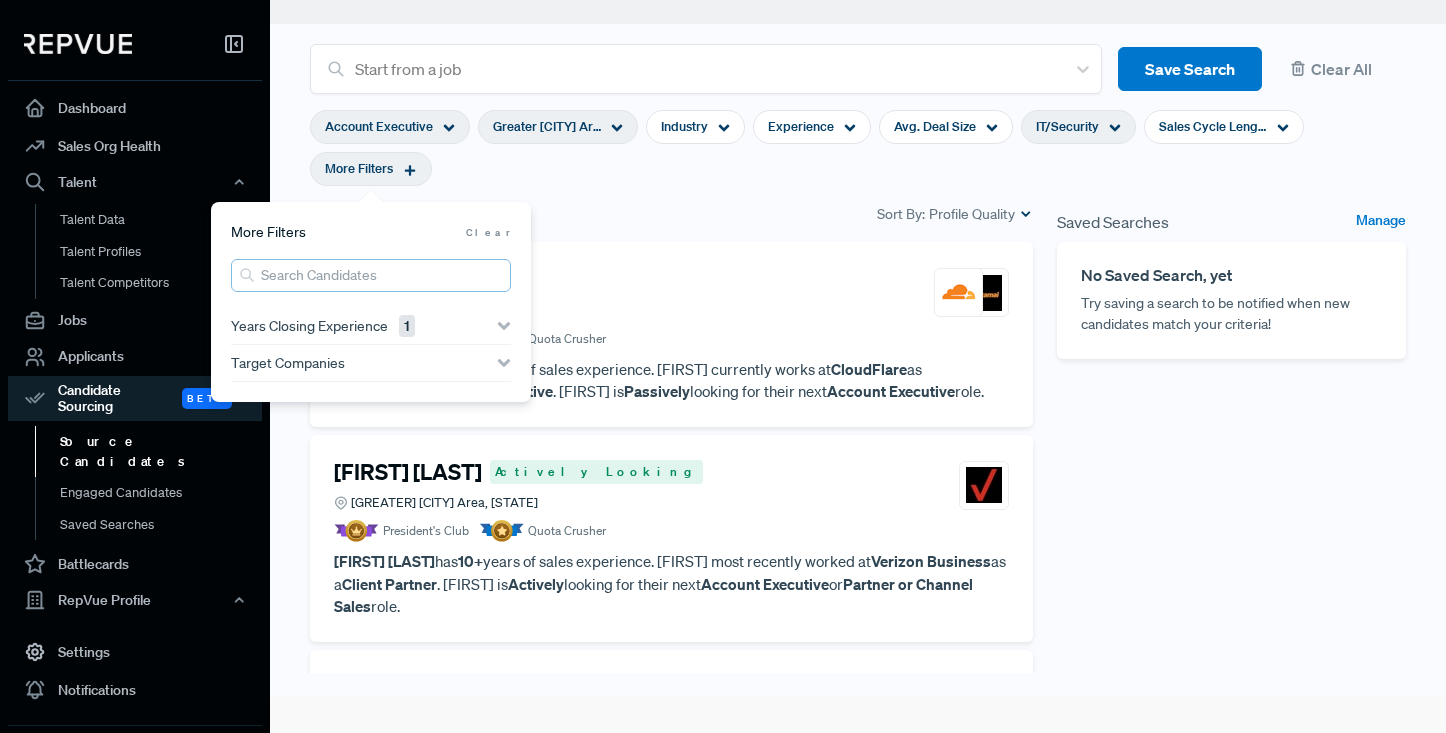click at bounding box center (371, 275) 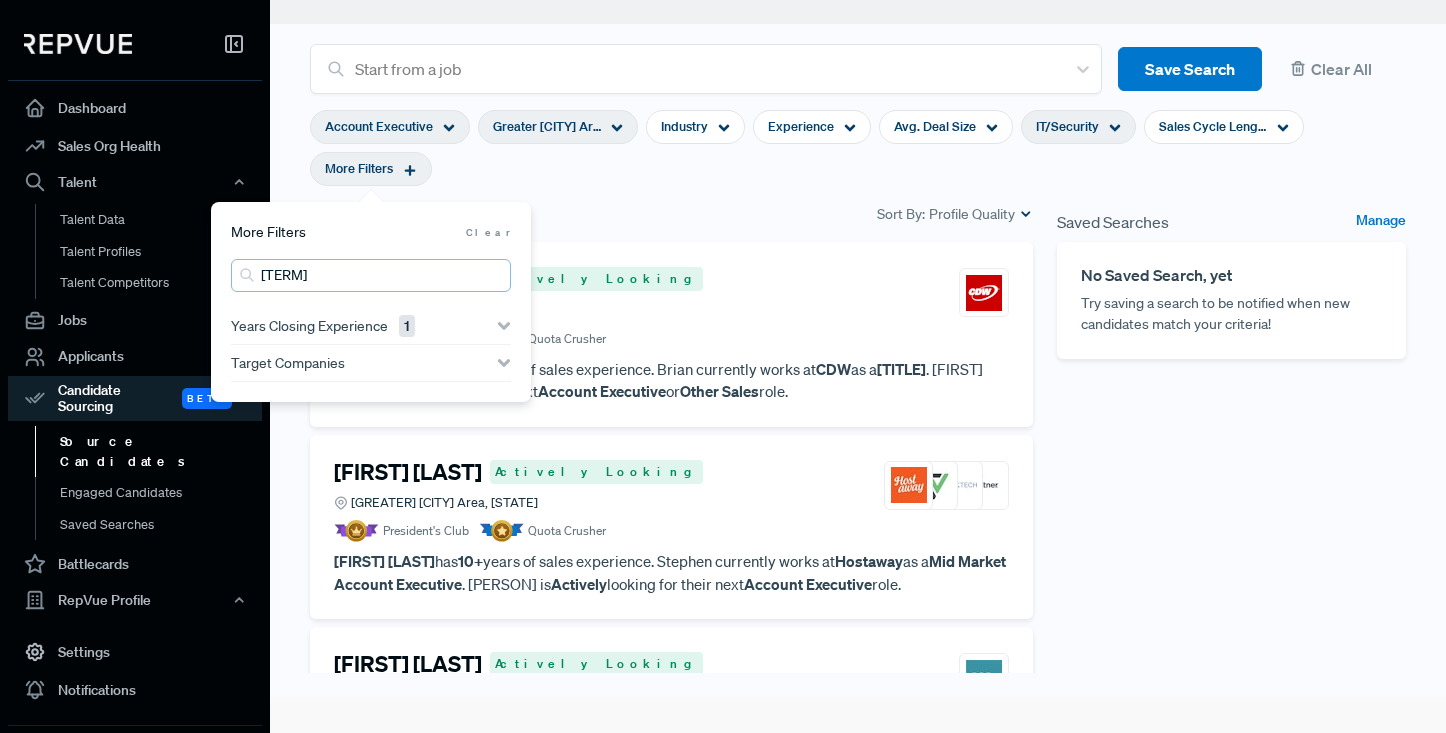 type on "[TERM]" 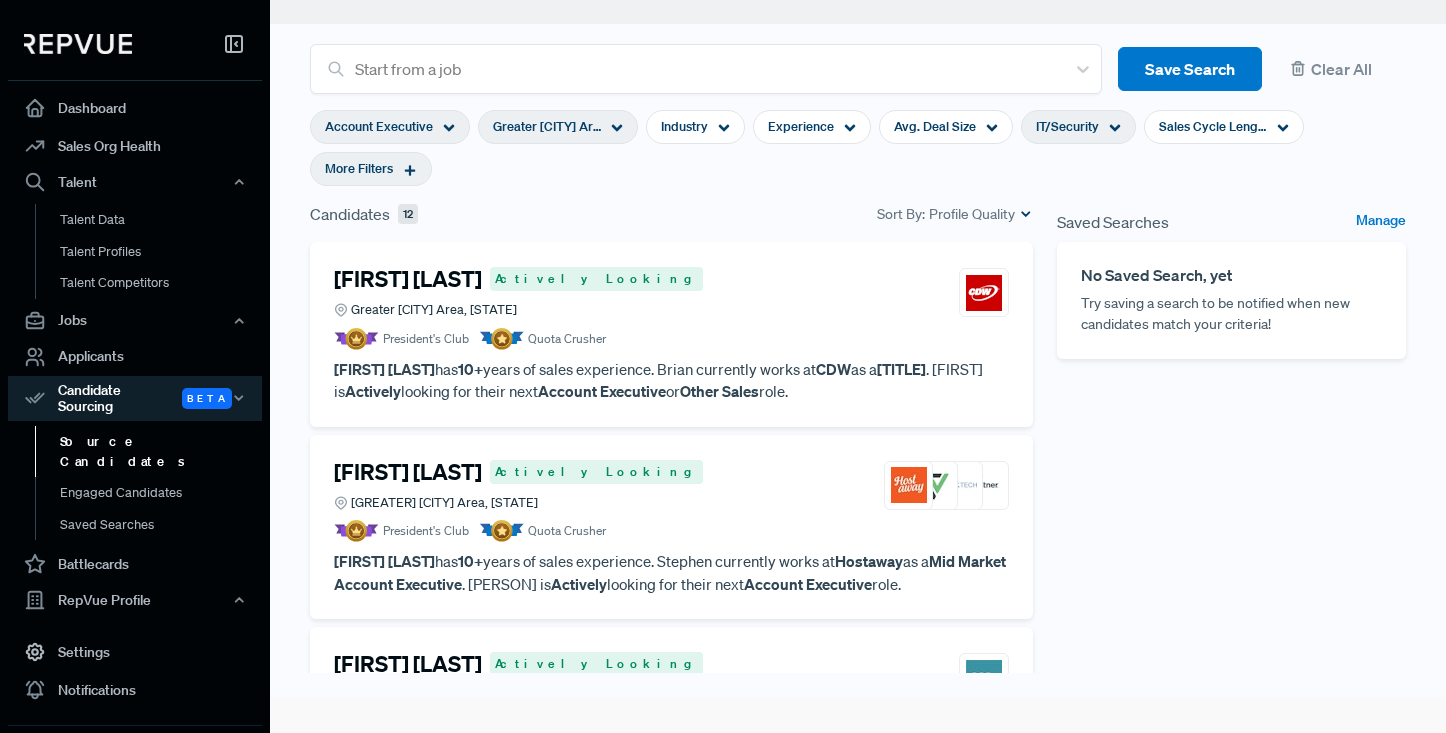 click on "Account Executive     Greater [CITY] Area, [STATE]     Industry     Experience     Avg. Deal Size     IT/Security     Sales Cycle Length     More Filters" at bounding box center [858, 148] 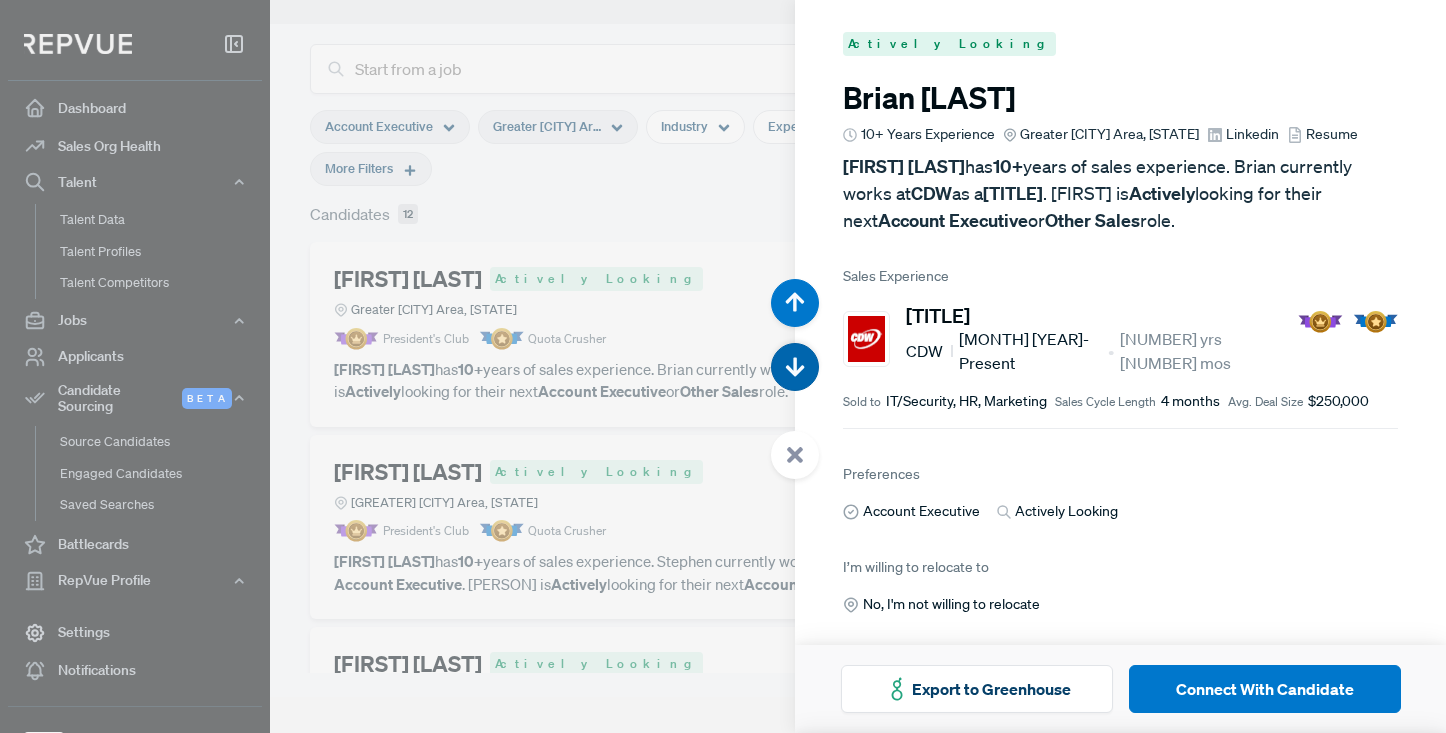 click 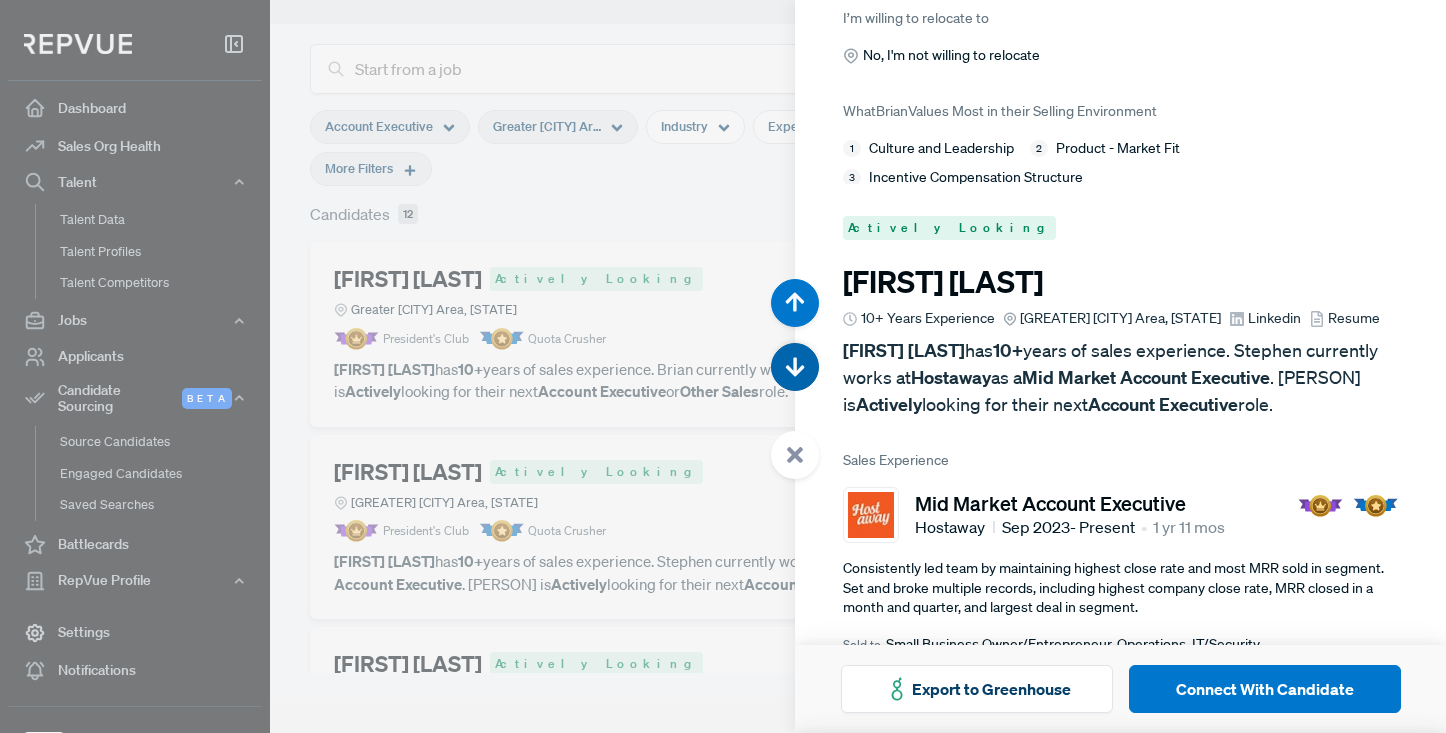 scroll, scrollTop: 733, scrollLeft: 0, axis: vertical 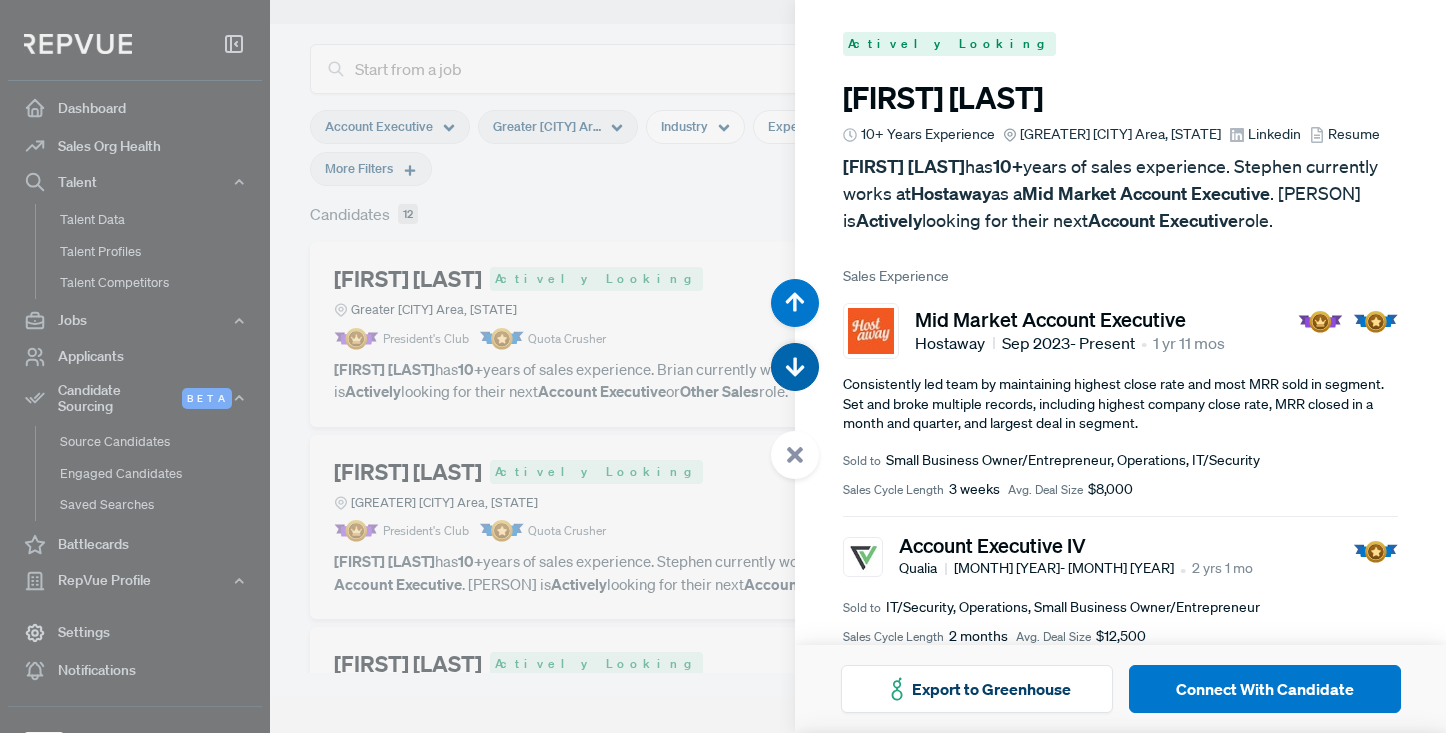 click 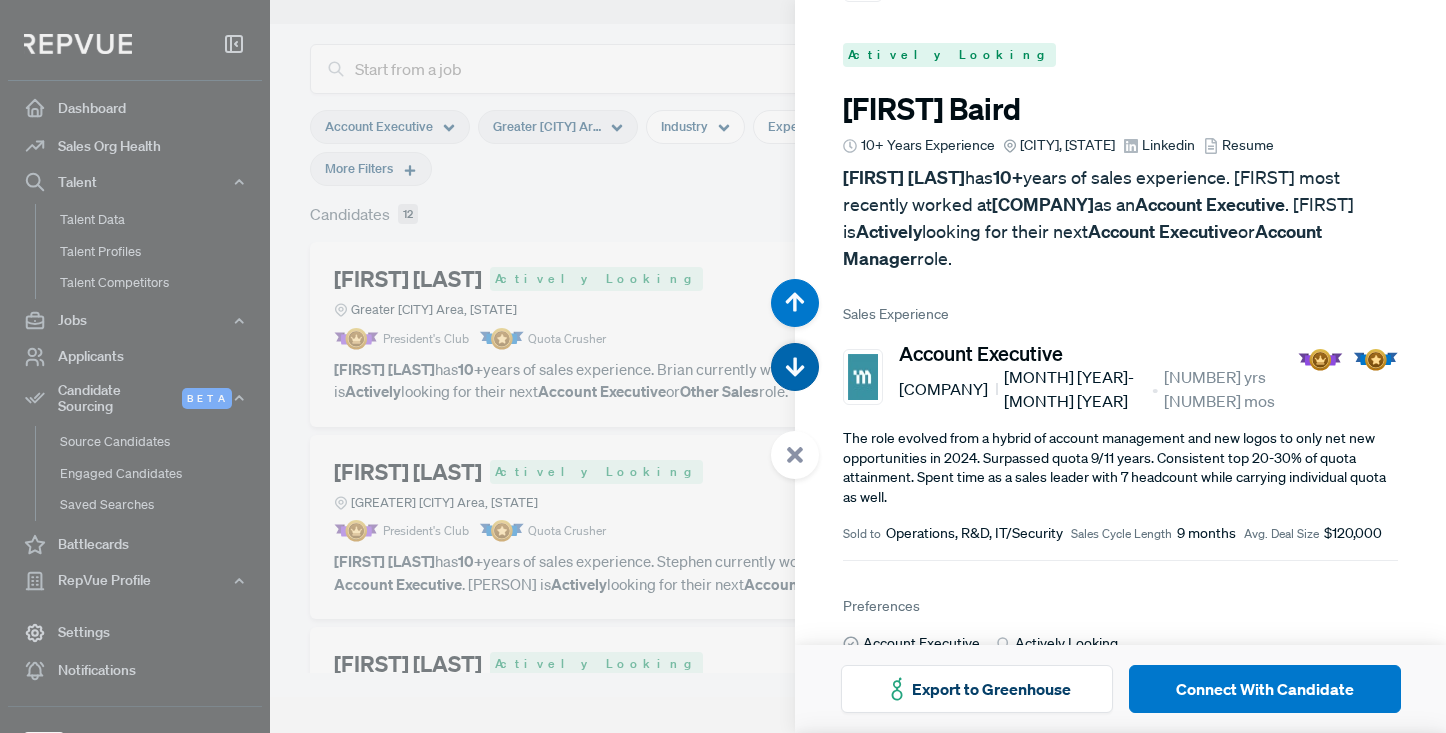 scroll, scrollTop: 1466, scrollLeft: 0, axis: vertical 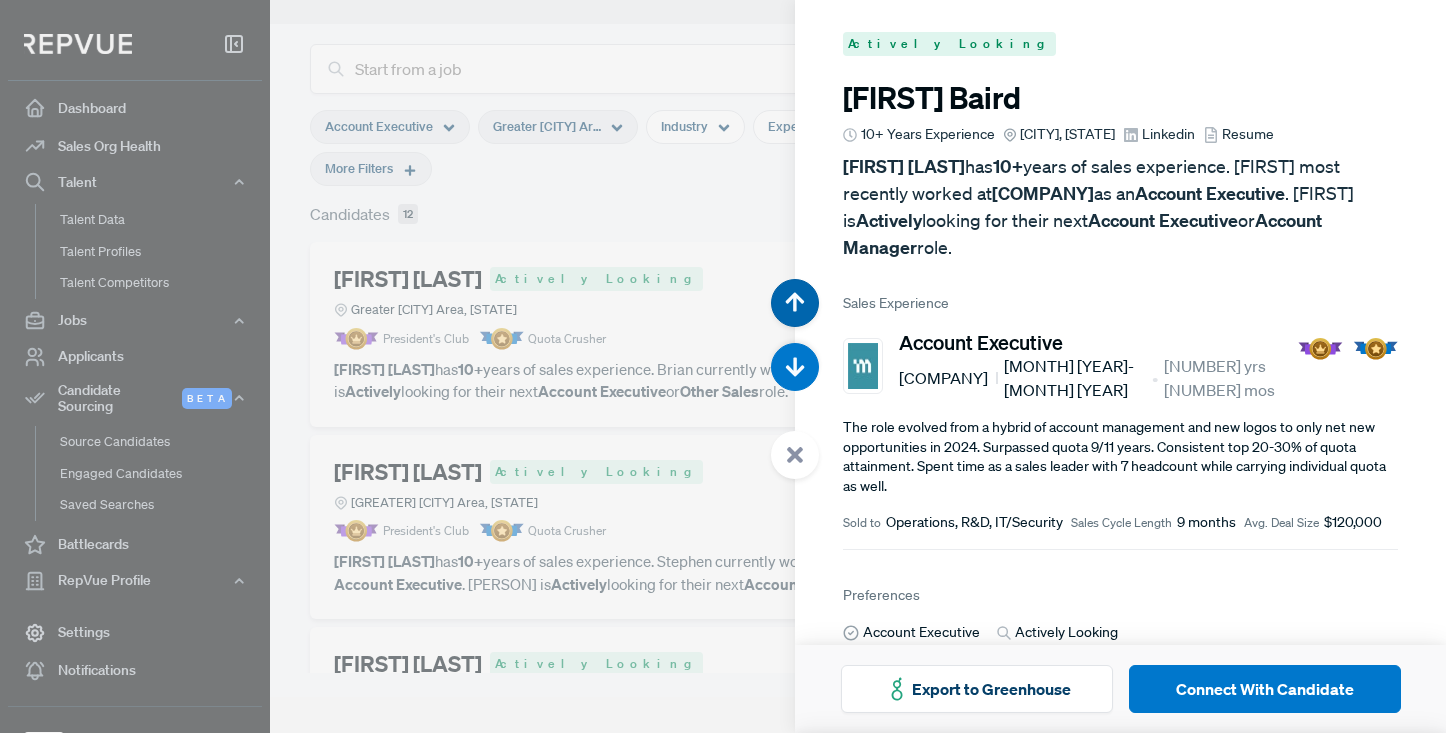 click 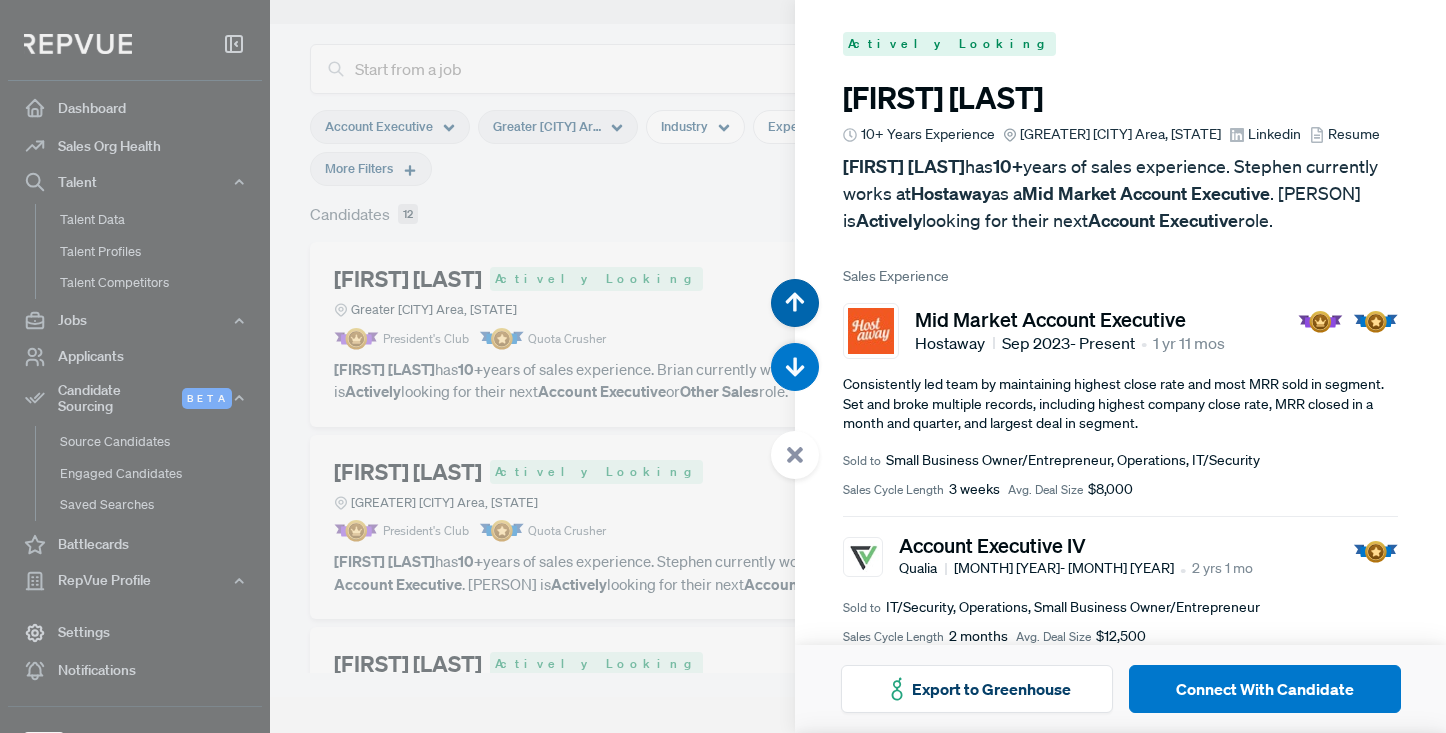click 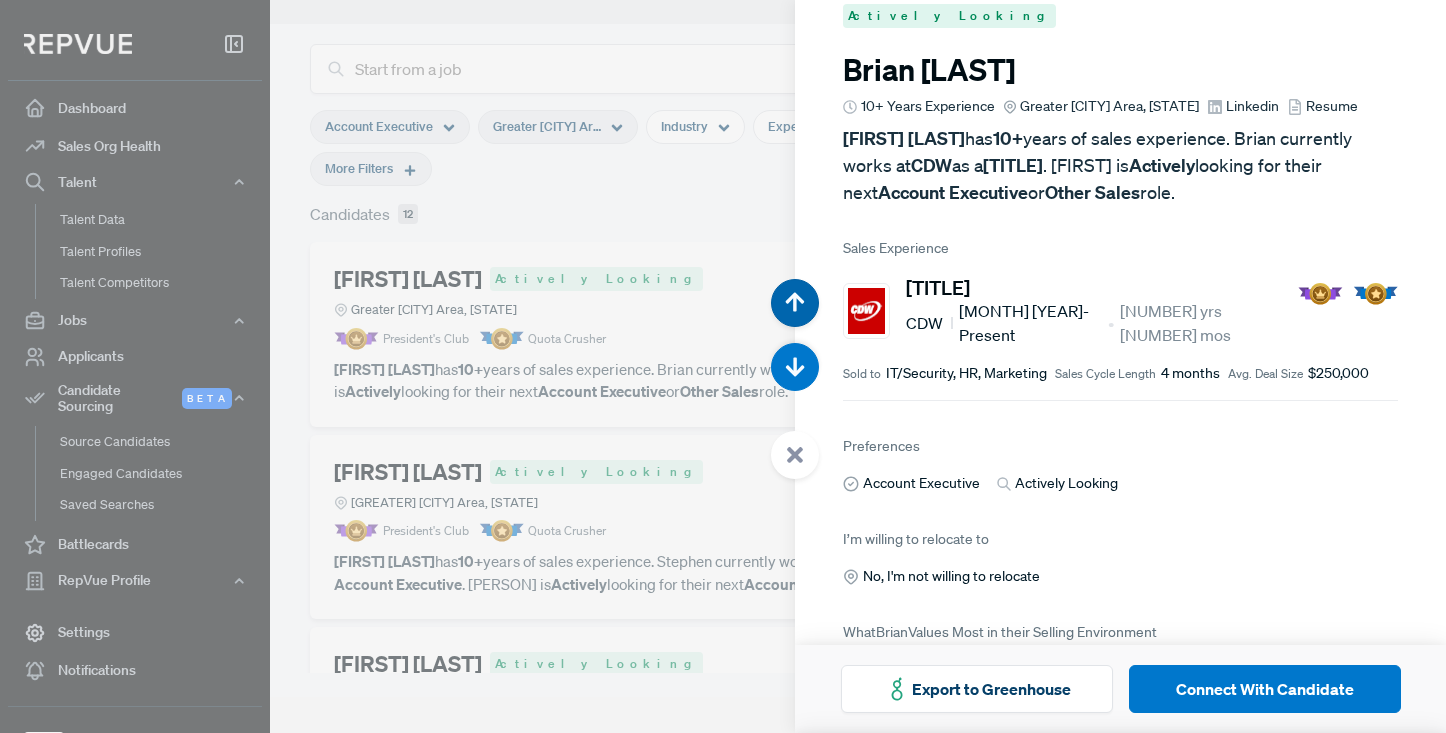 scroll, scrollTop: 0, scrollLeft: 0, axis: both 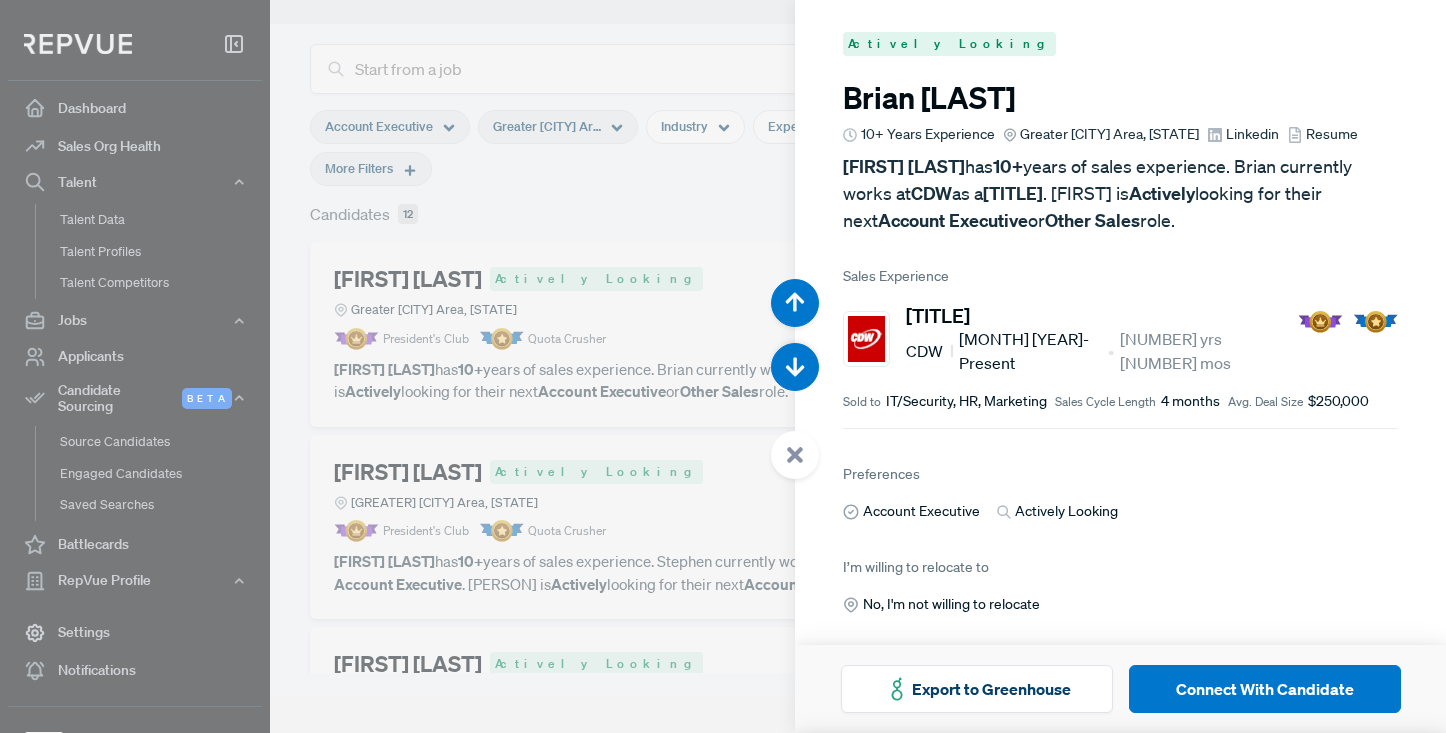 click on "Resume" at bounding box center (1332, 134) 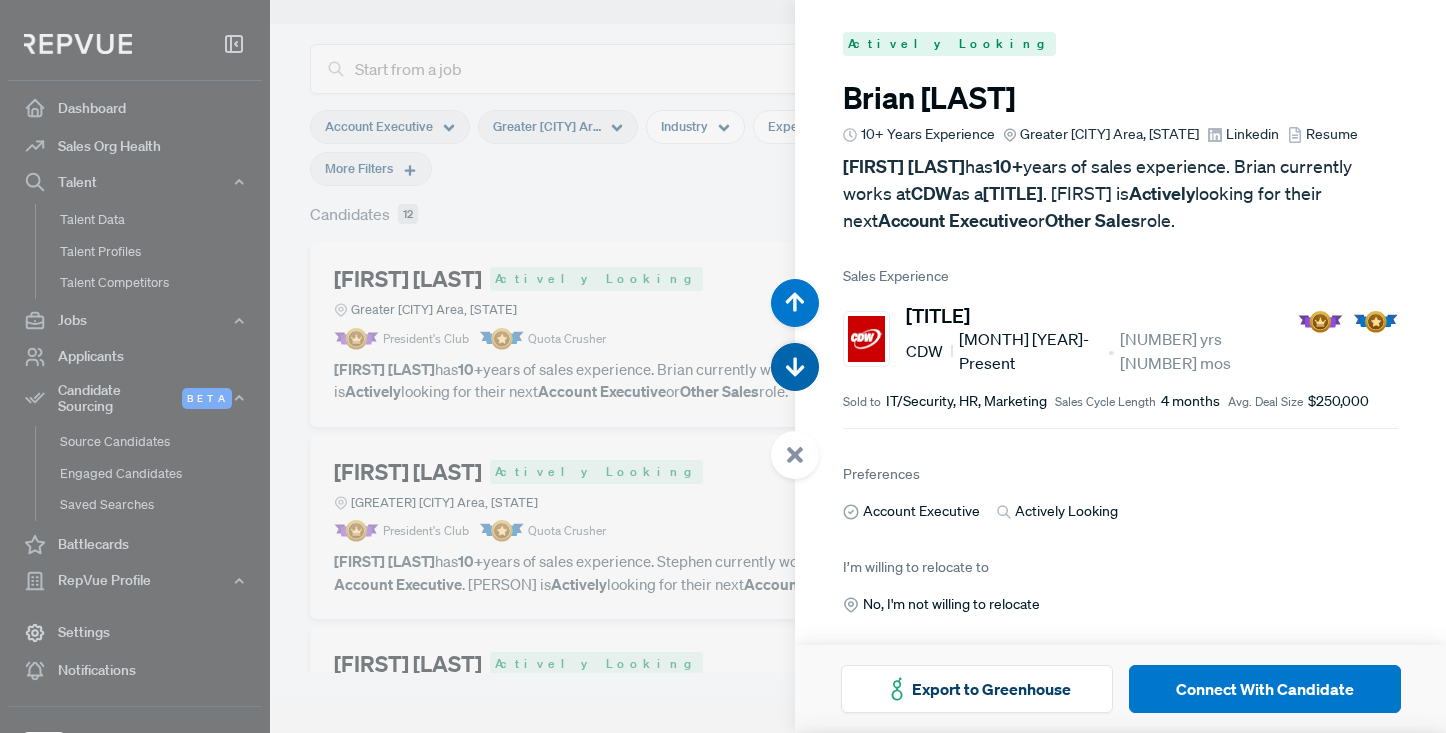 click 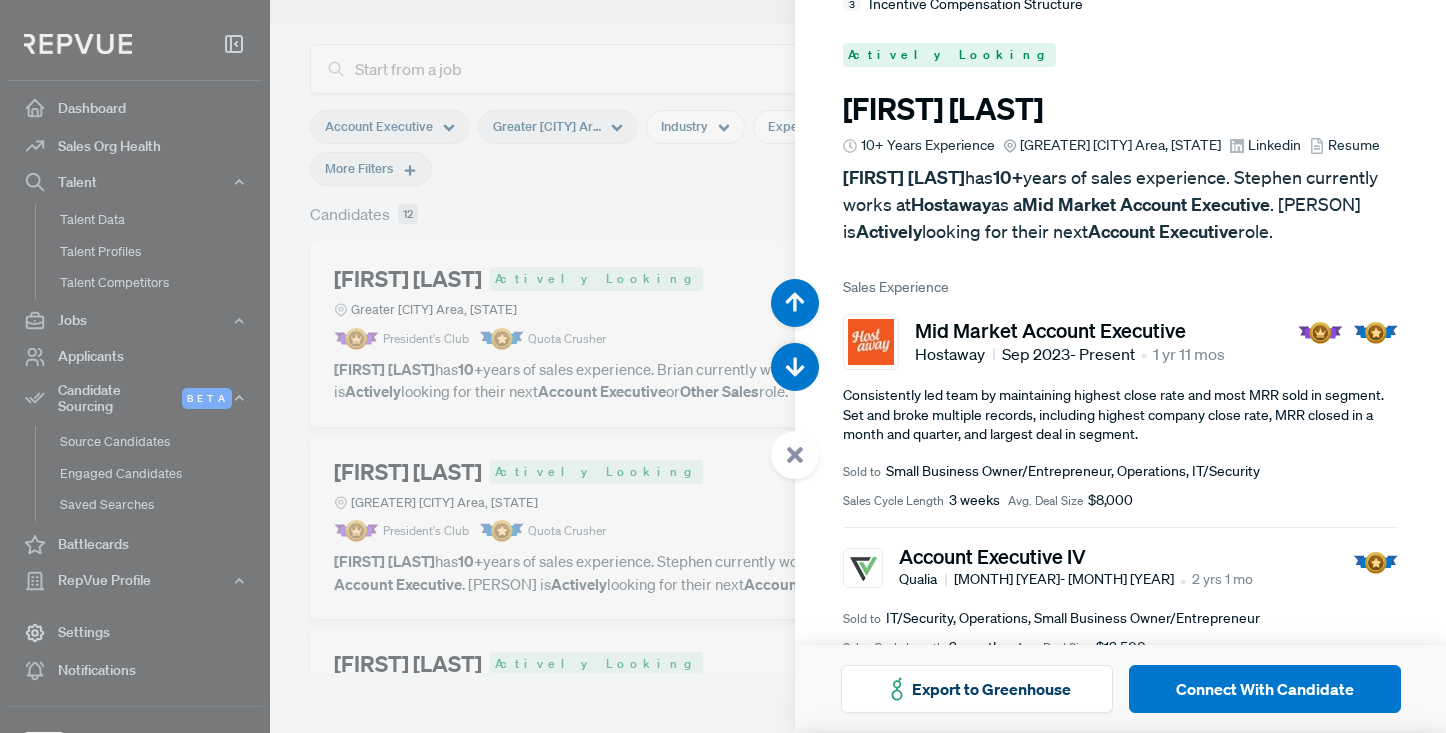 scroll, scrollTop: 733, scrollLeft: 0, axis: vertical 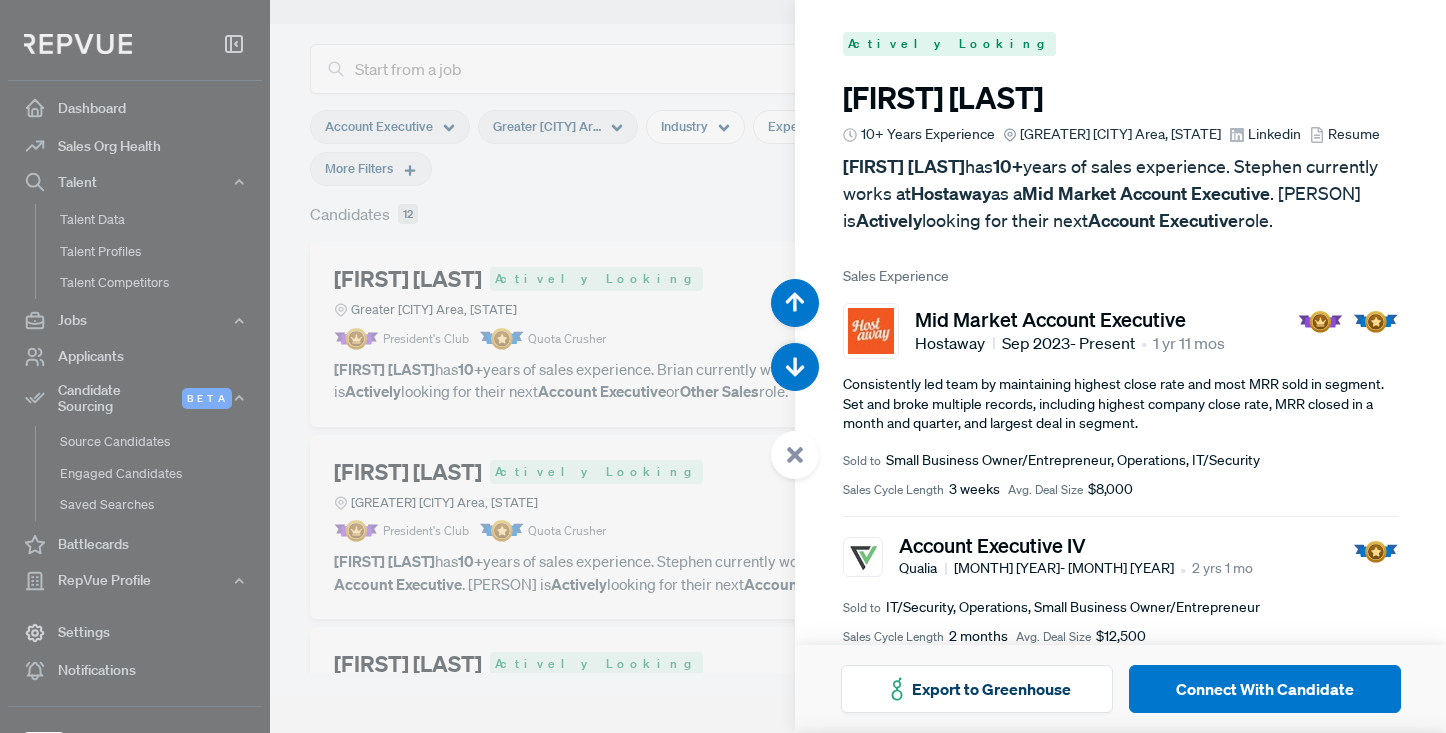 click on "Resume" at bounding box center [1354, 134] 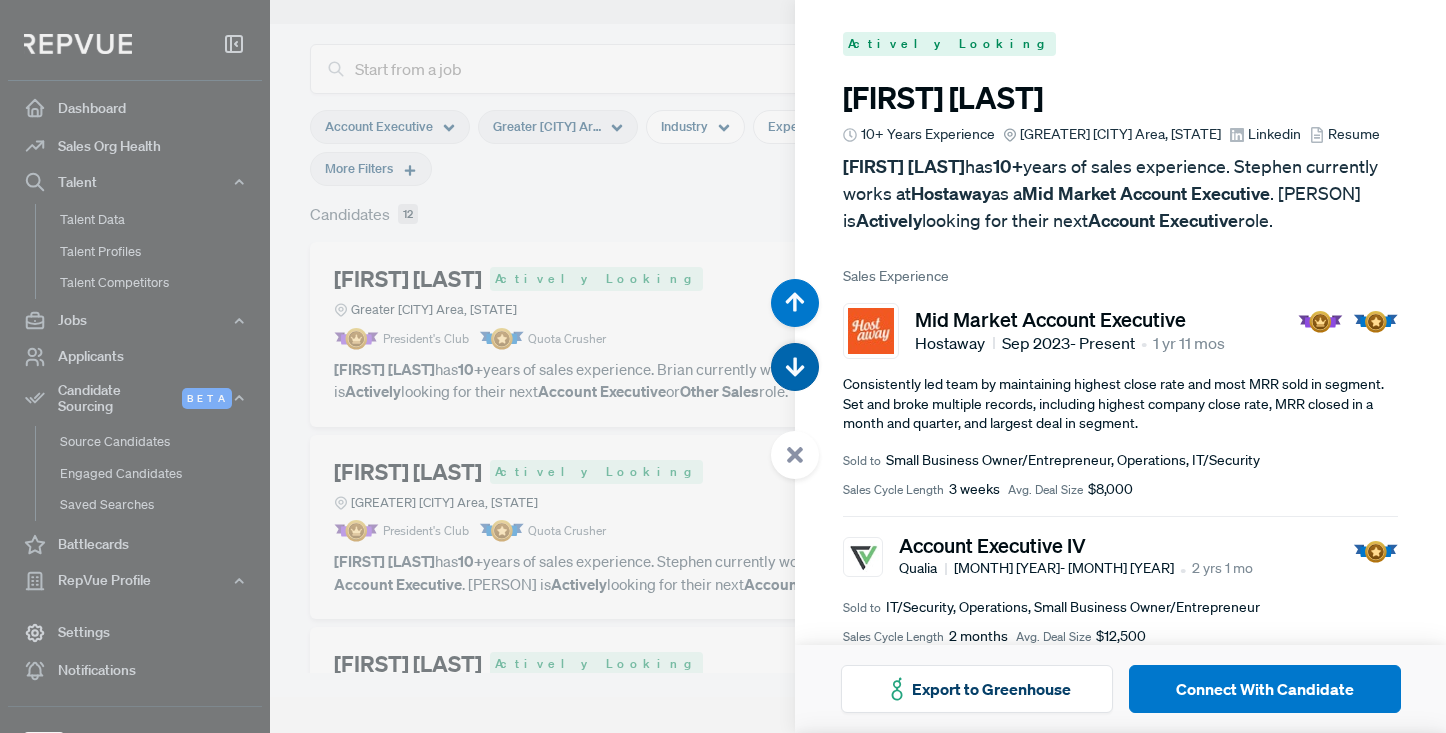 click 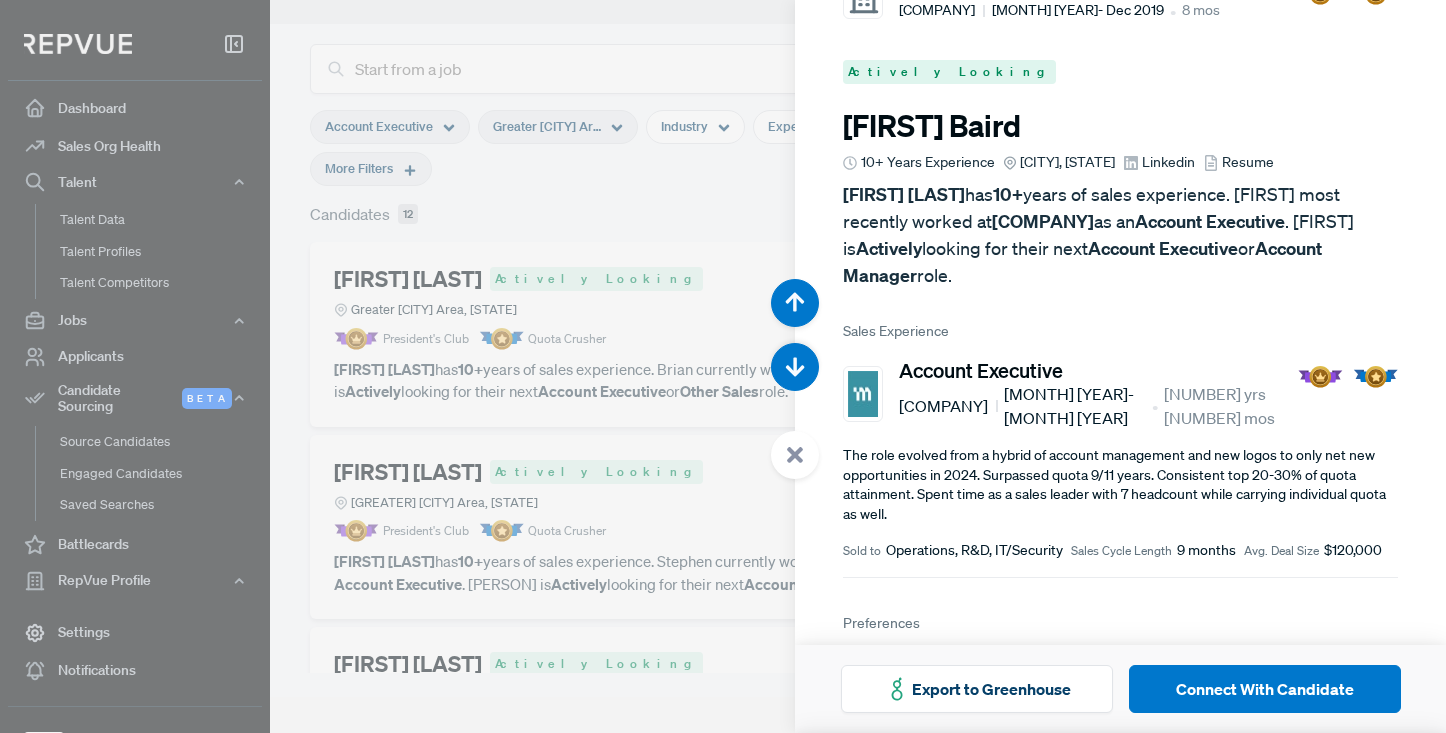 scroll, scrollTop: 1466, scrollLeft: 0, axis: vertical 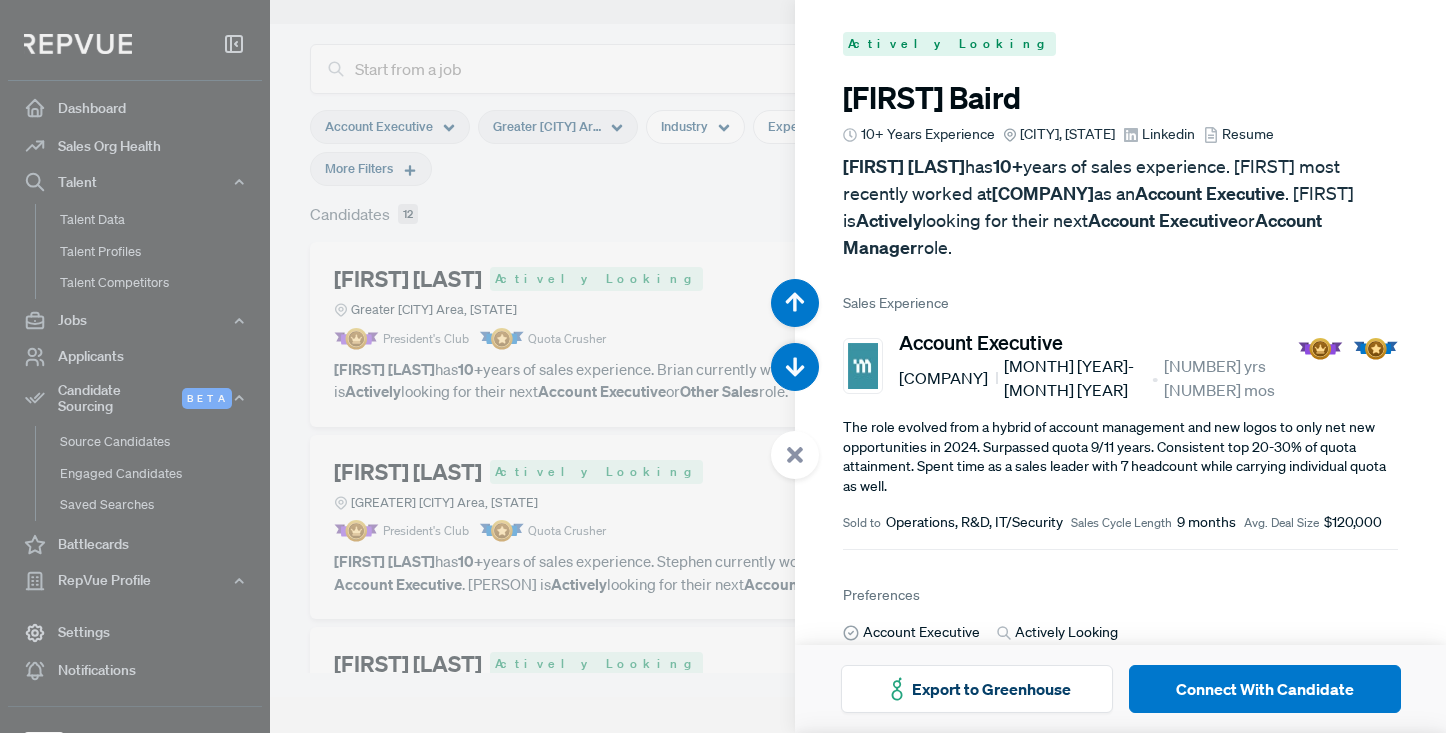 click on "Resume" at bounding box center [1248, 134] 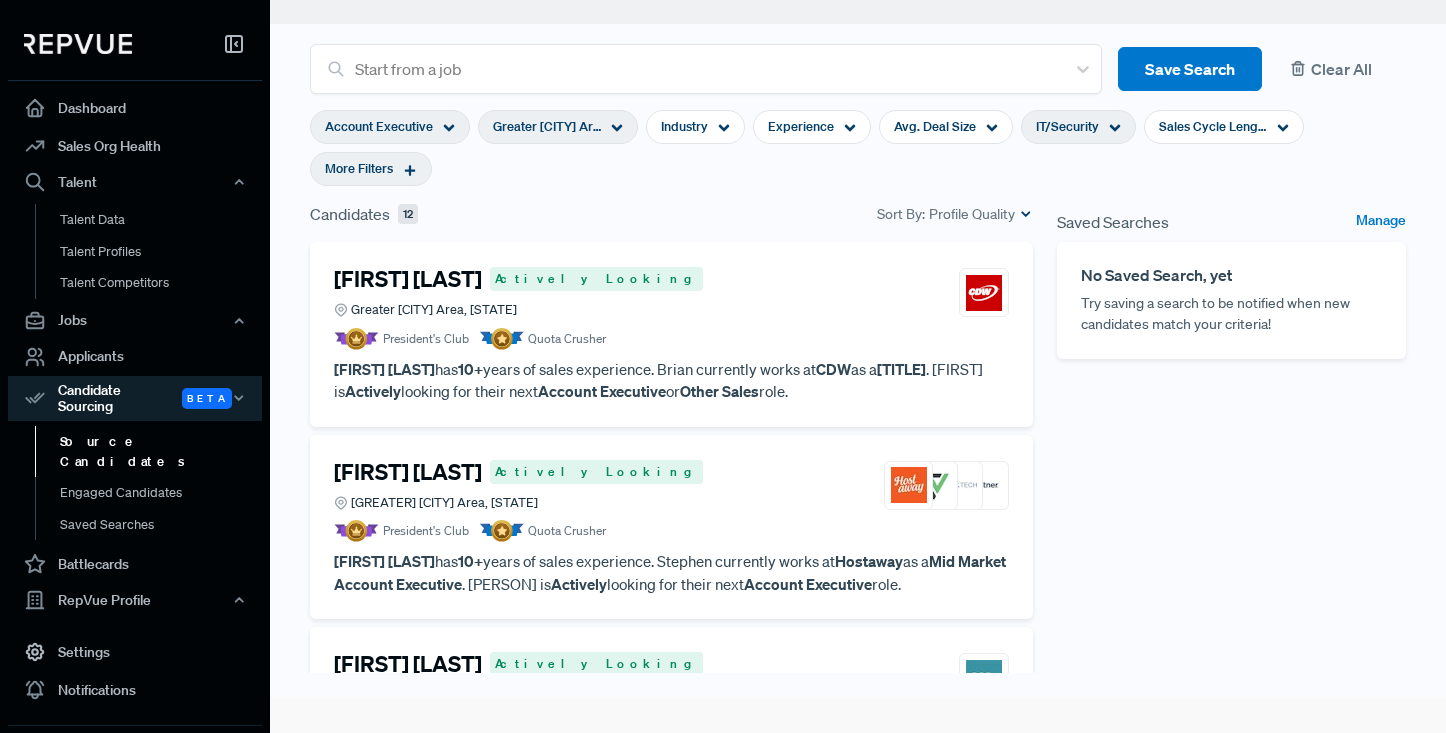 click on "Clear All" at bounding box center [1342, 69] 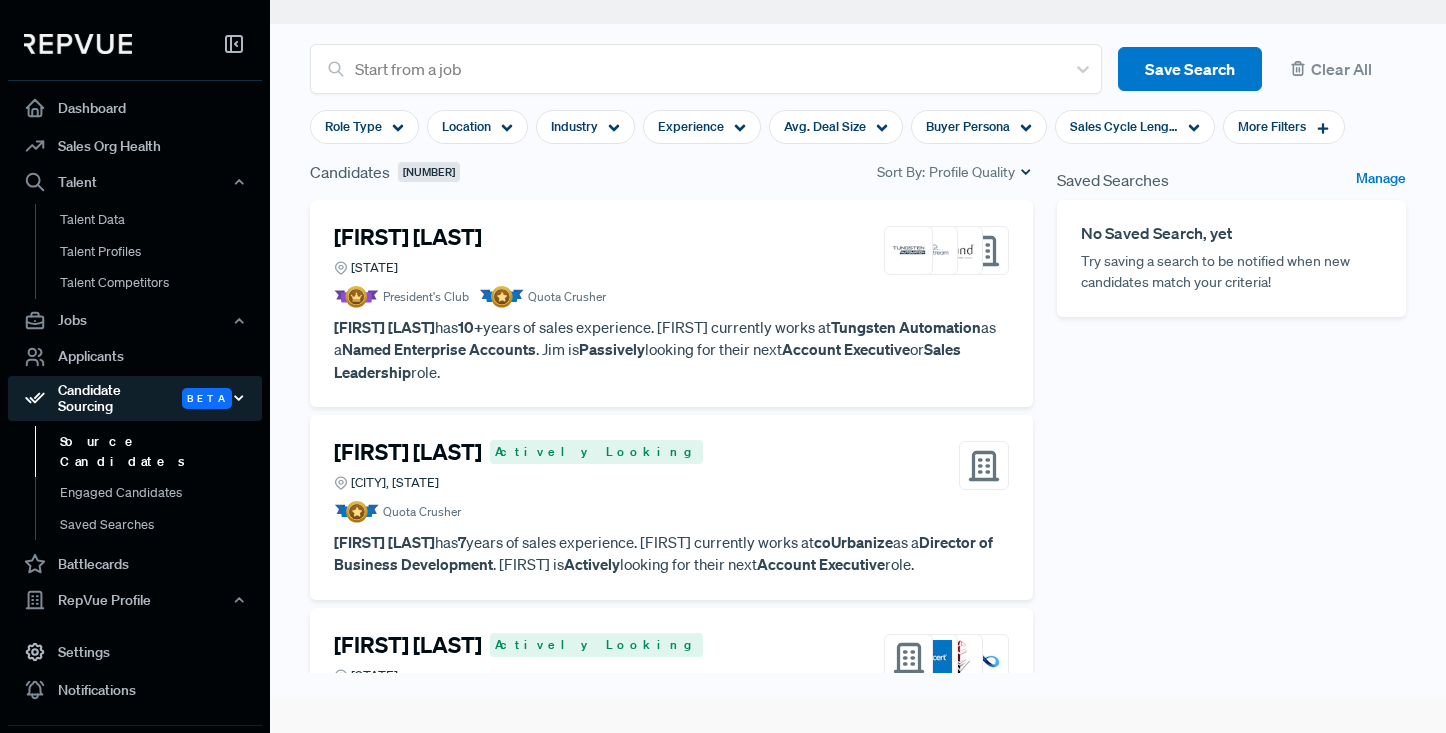 click 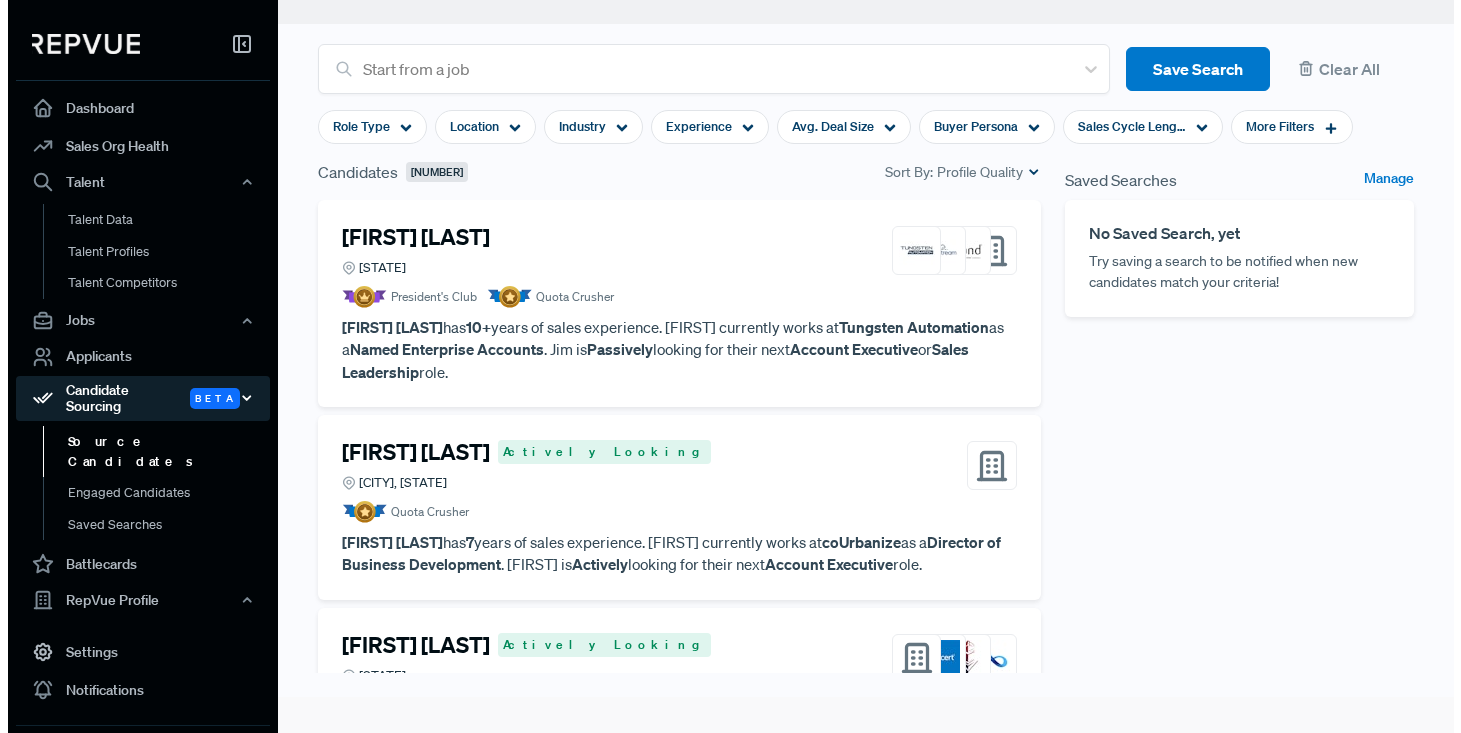 scroll, scrollTop: 0, scrollLeft: 0, axis: both 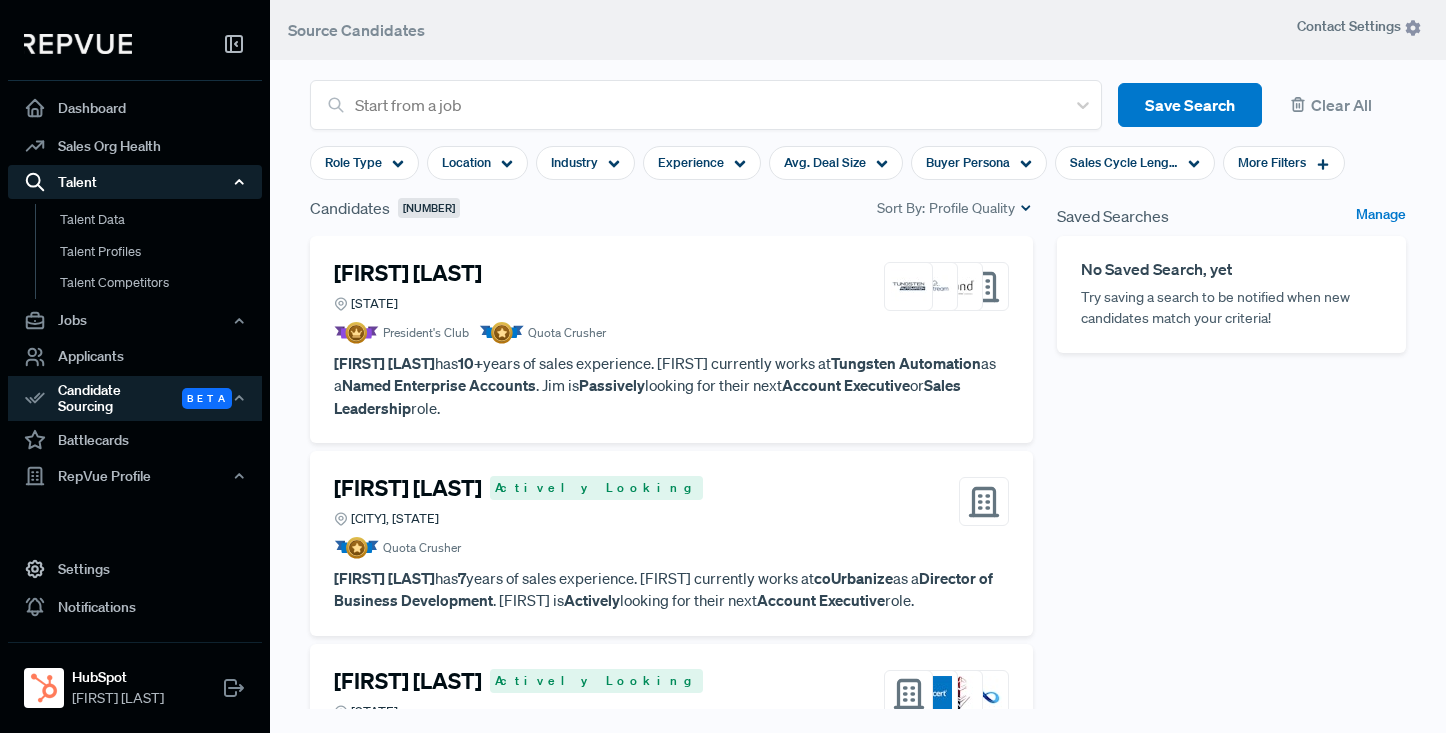 click 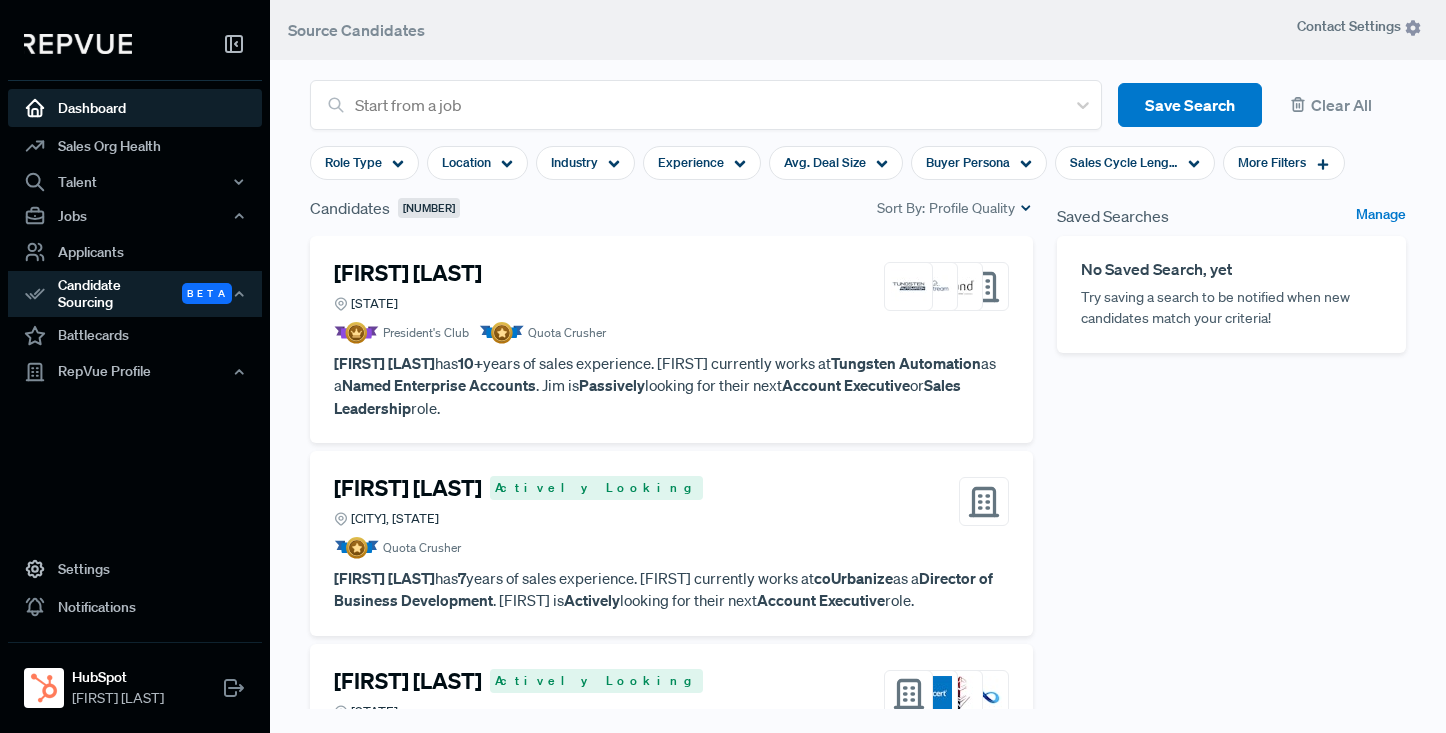 click on "Dashboard" at bounding box center [135, 108] 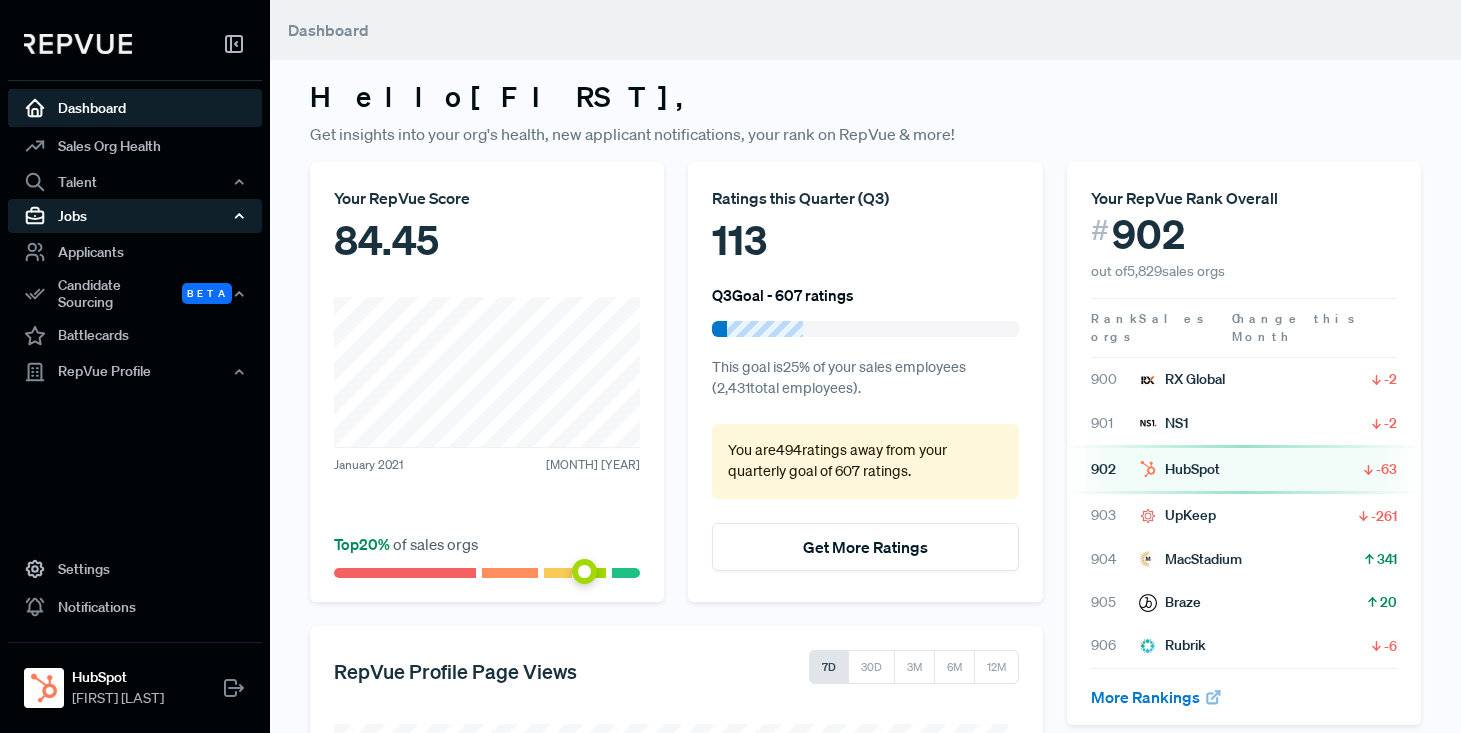 click on "Jobs" at bounding box center [135, 216] 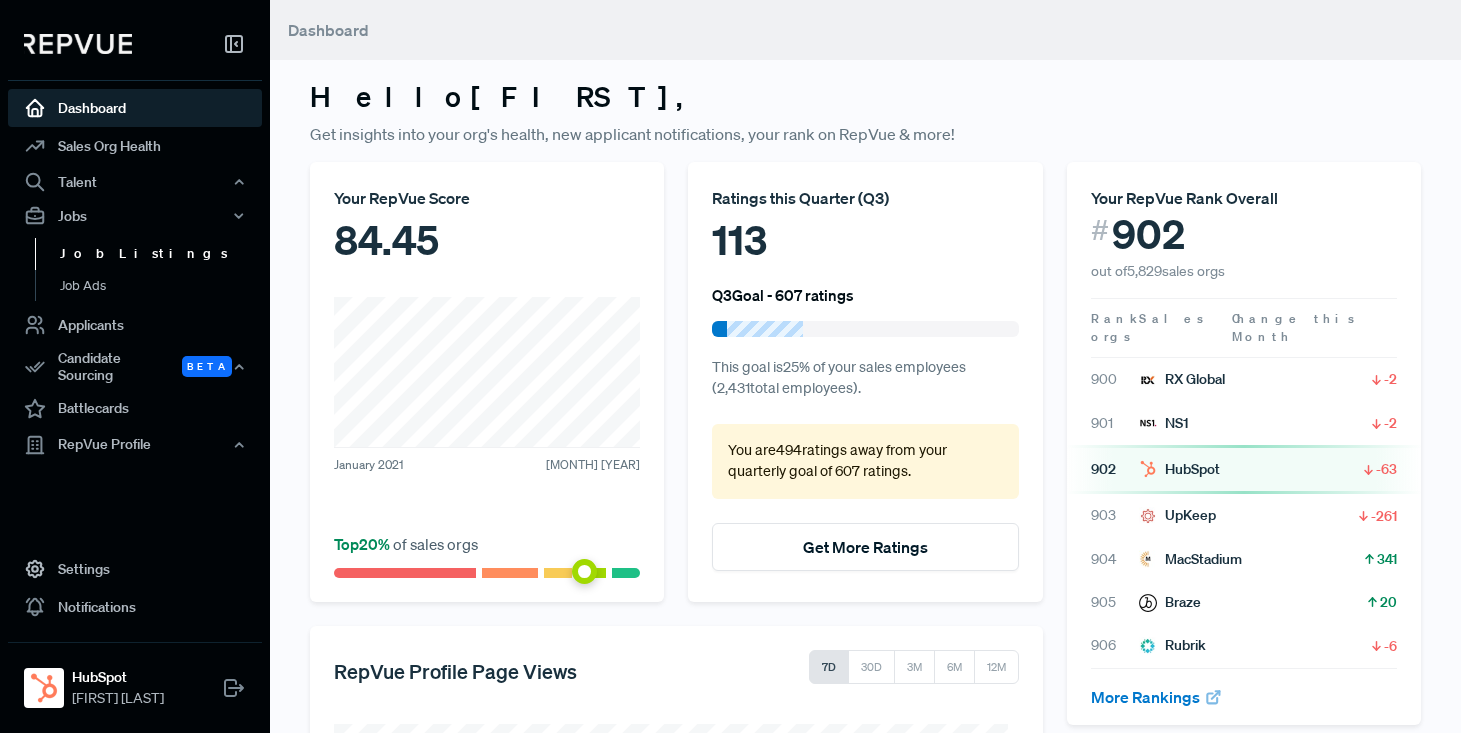 click on "Job Listings" at bounding box center [162, 254] 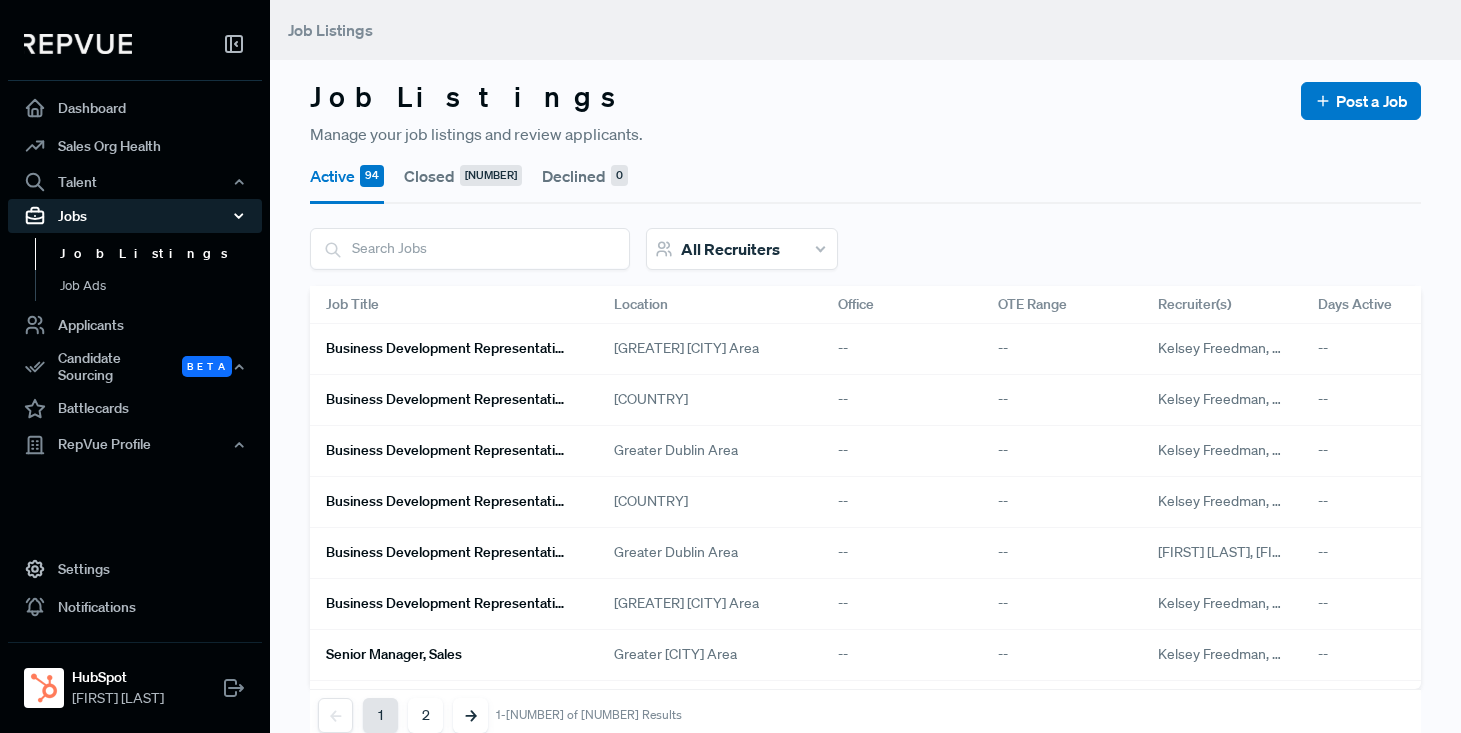 click on "Jobs" at bounding box center [135, 216] 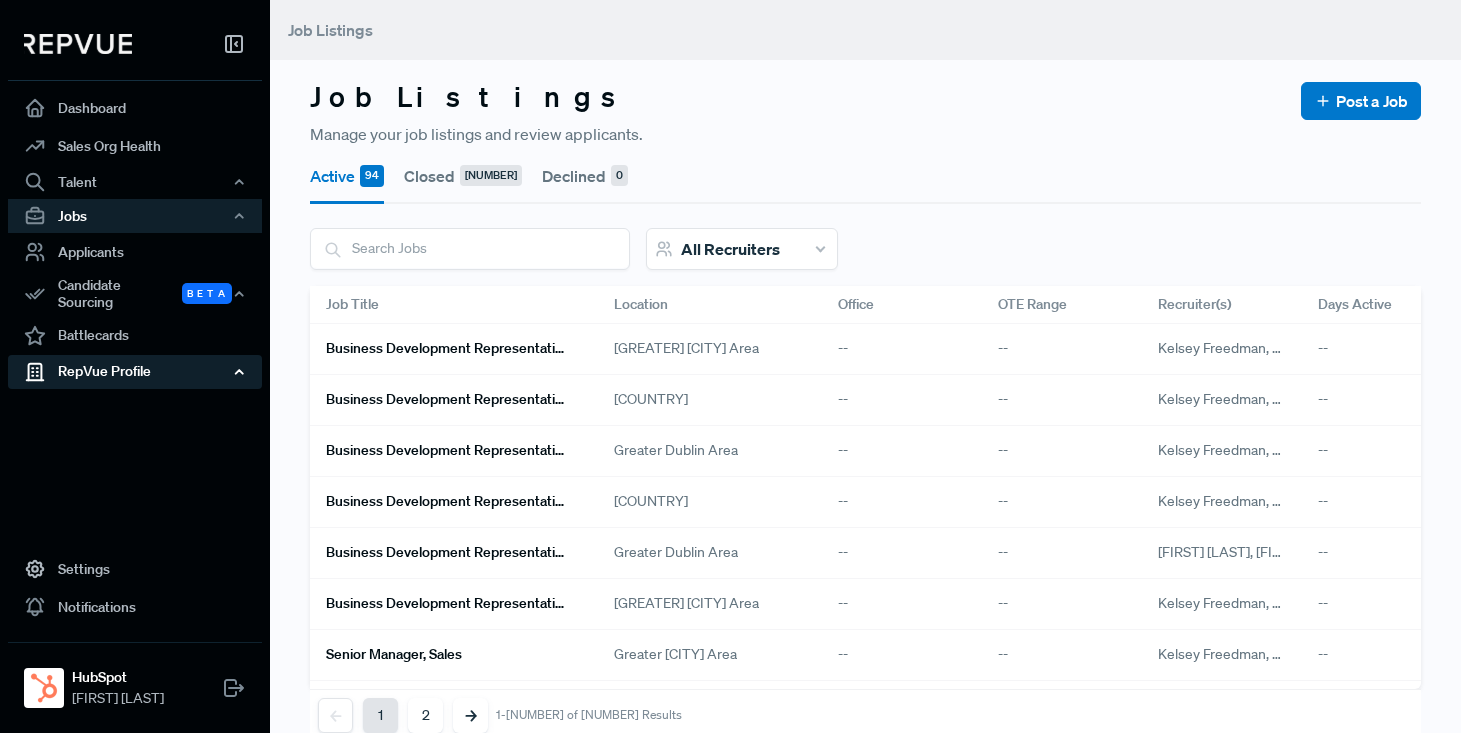 click on "RepVue Profile" at bounding box center (135, 372) 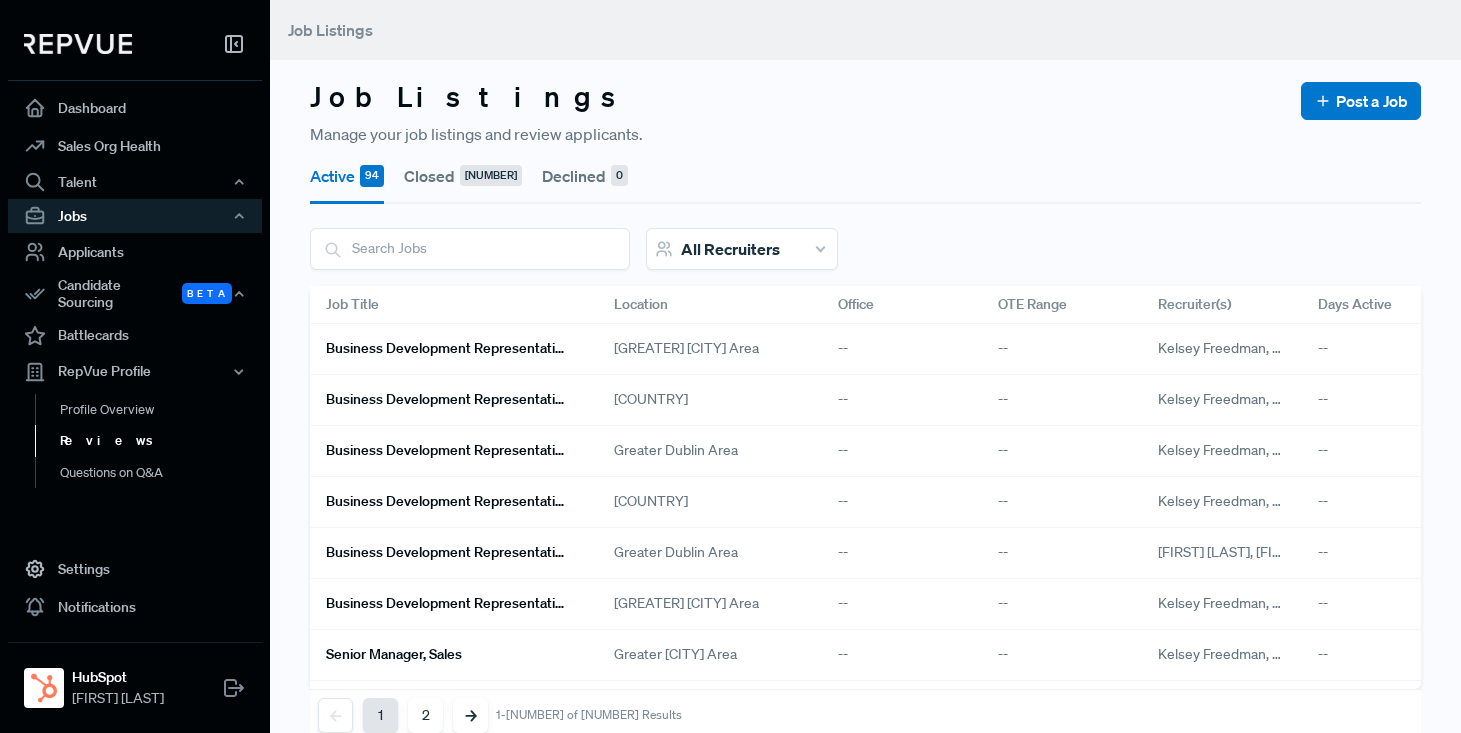 click on "Reviews" at bounding box center [162, 441] 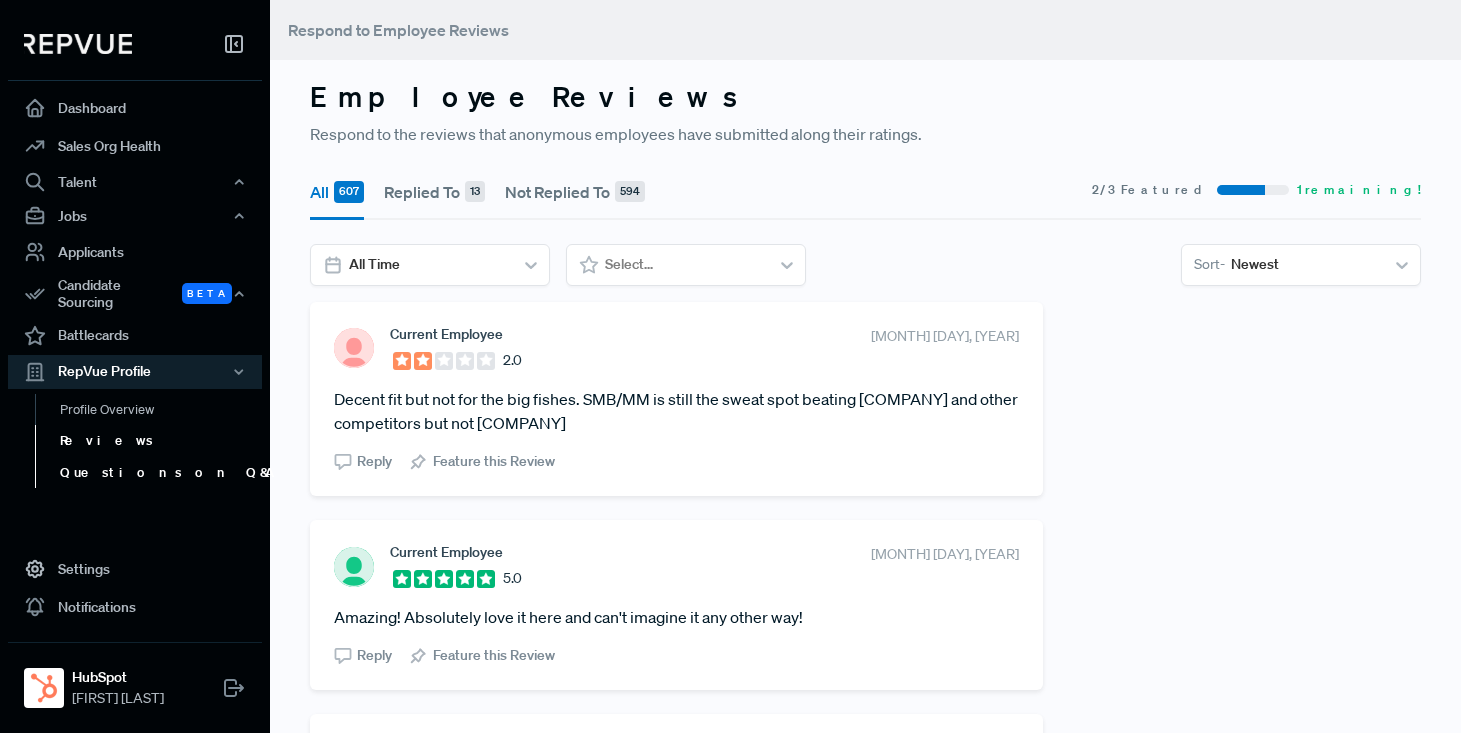 click on "Questions on Q&A" at bounding box center [162, 473] 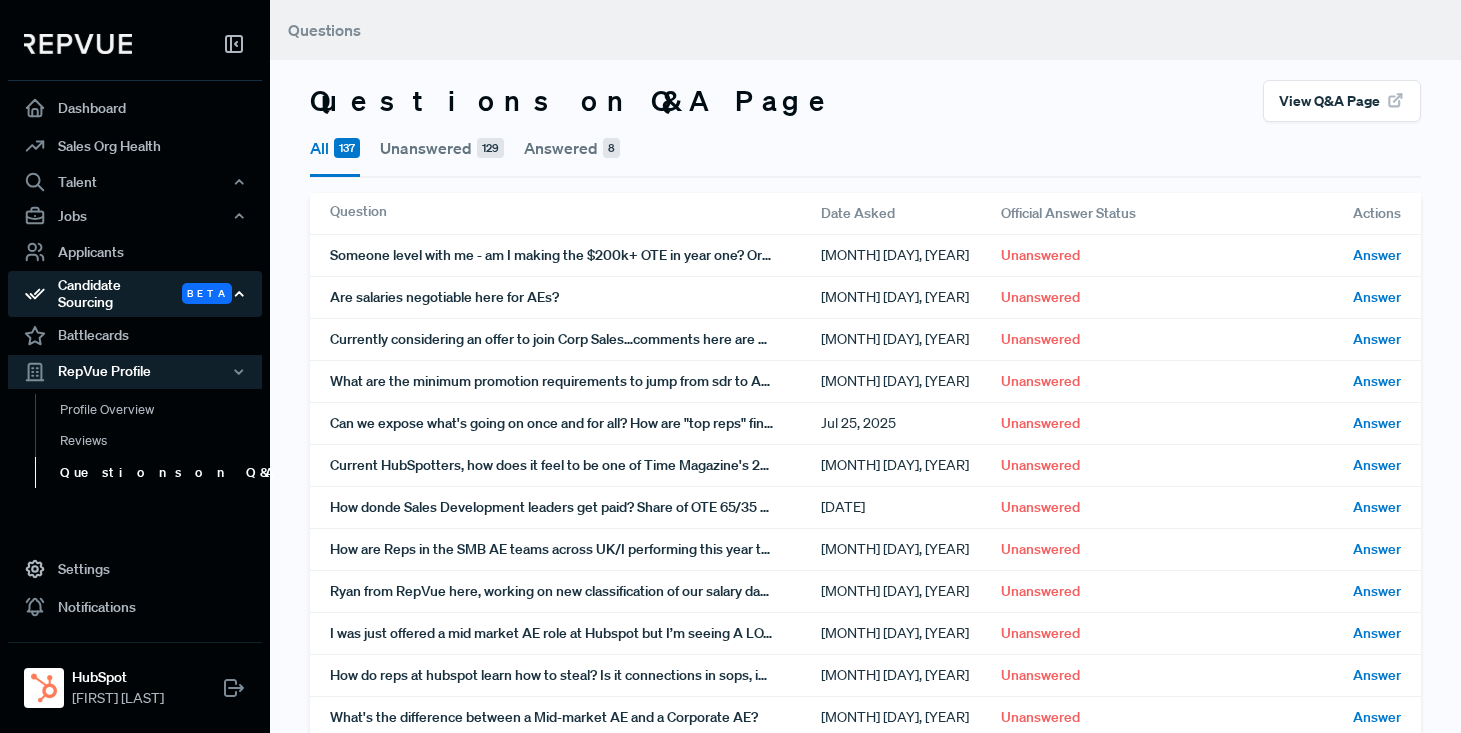 click 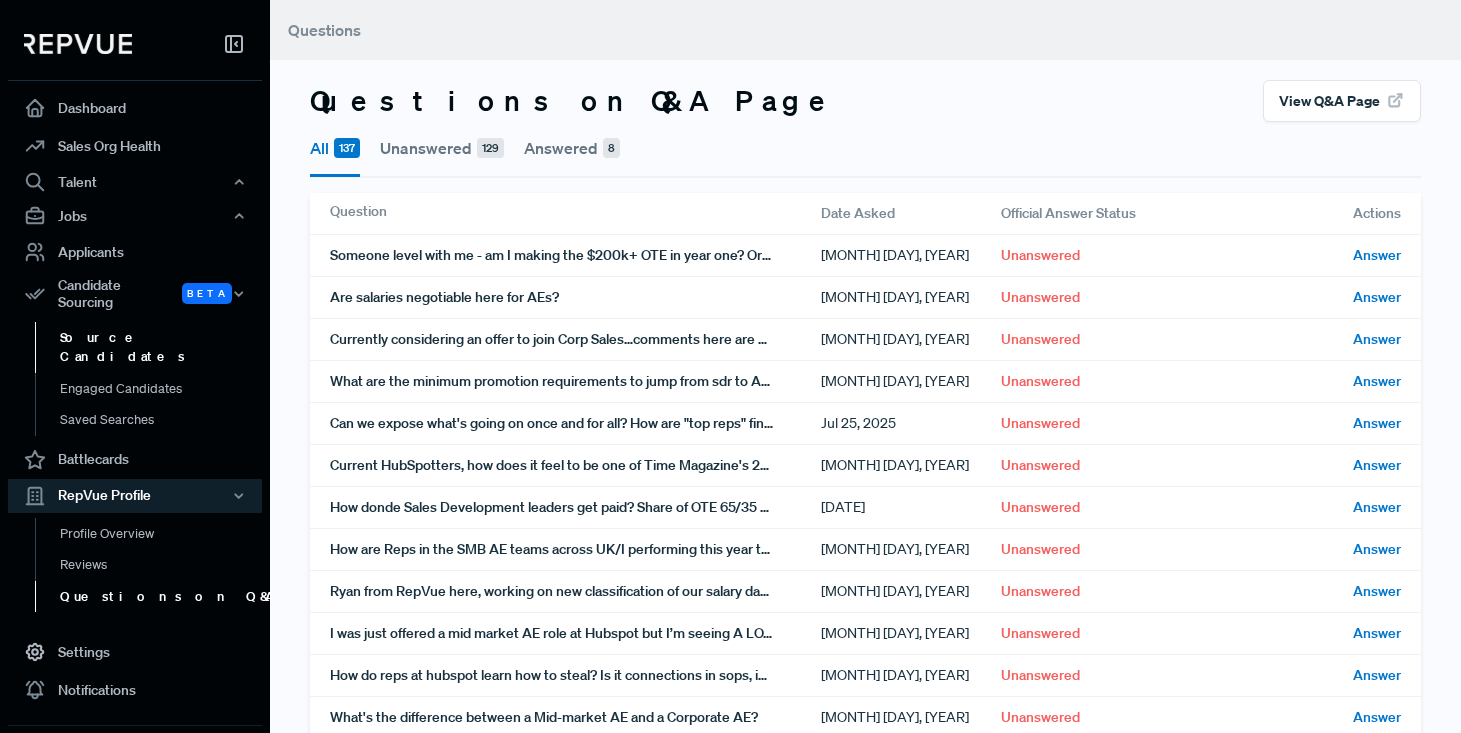 click on "Source Candidates" at bounding box center (162, 347) 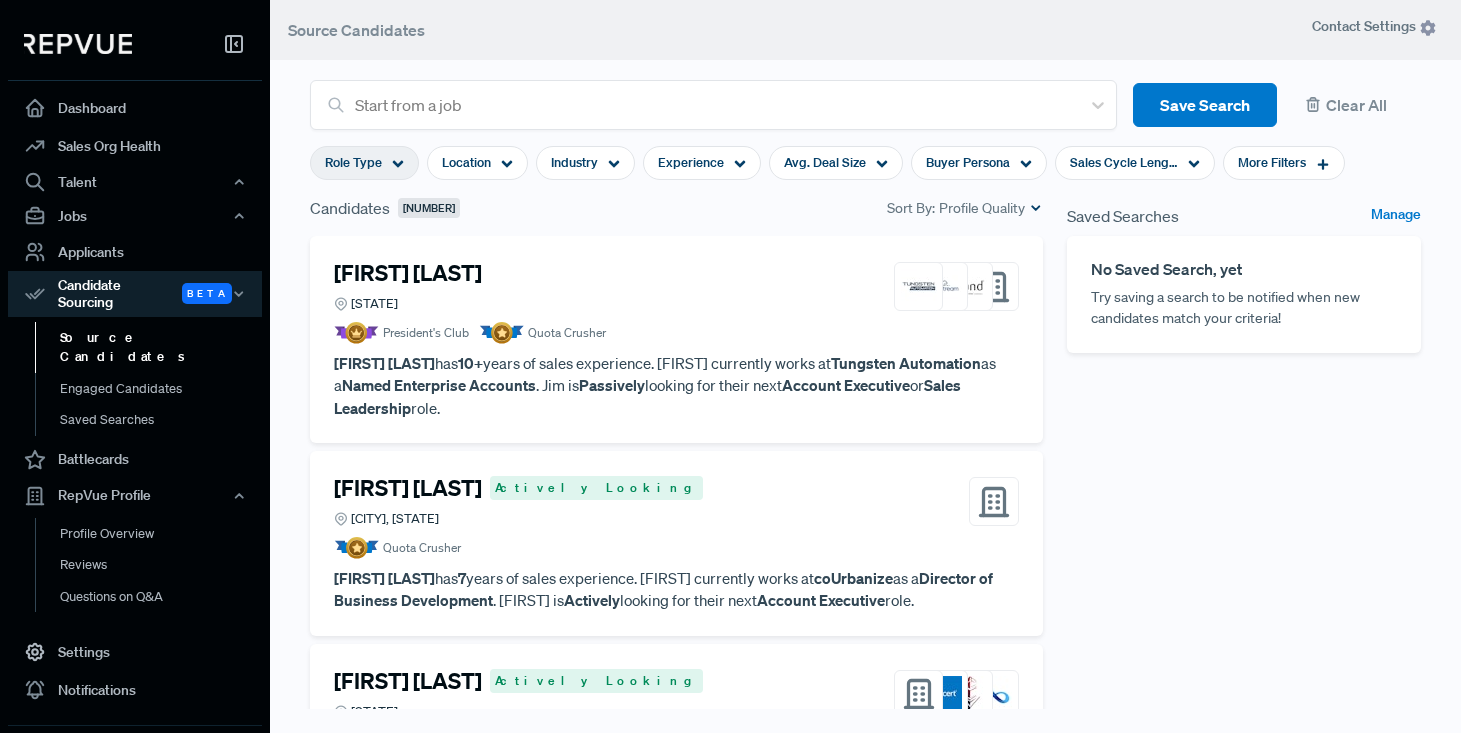 click 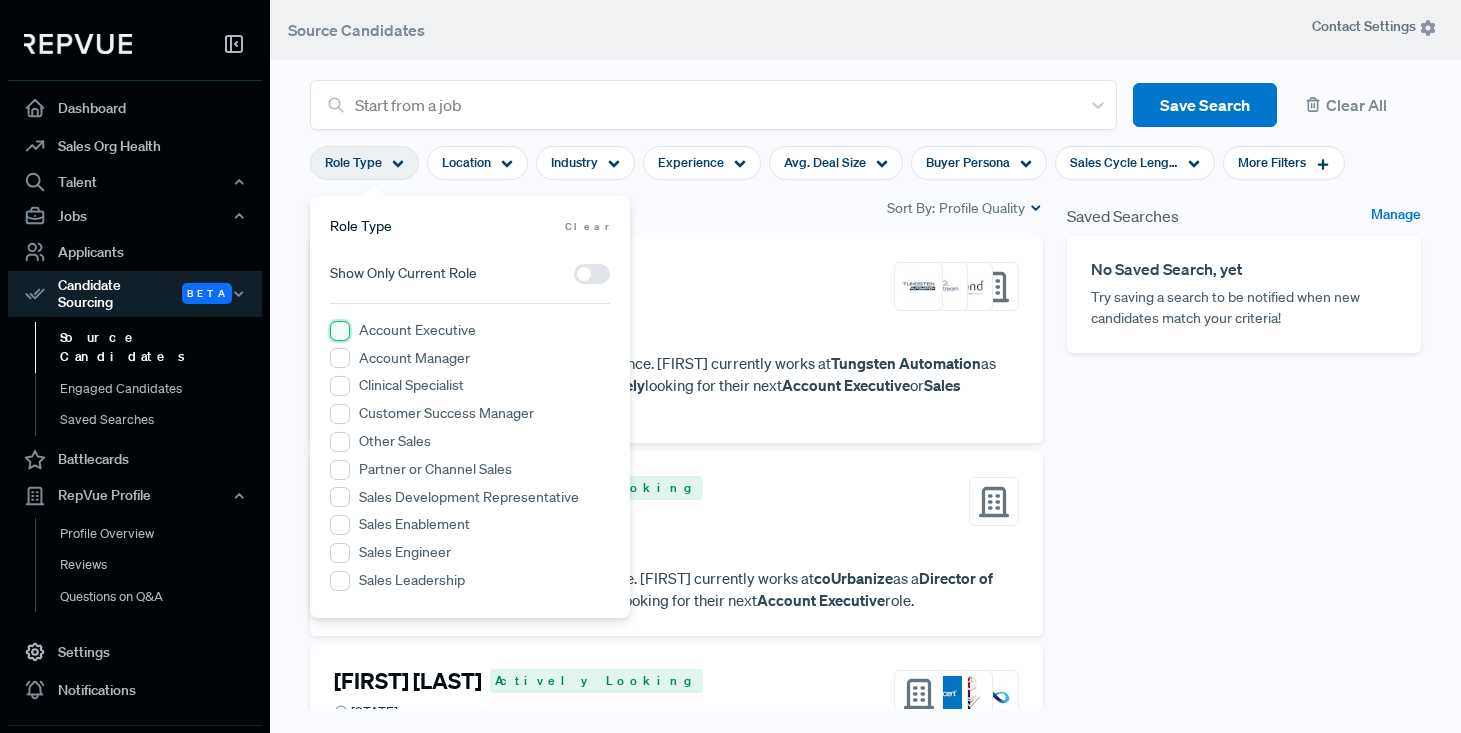 click on "Account Executive" at bounding box center [340, 331] 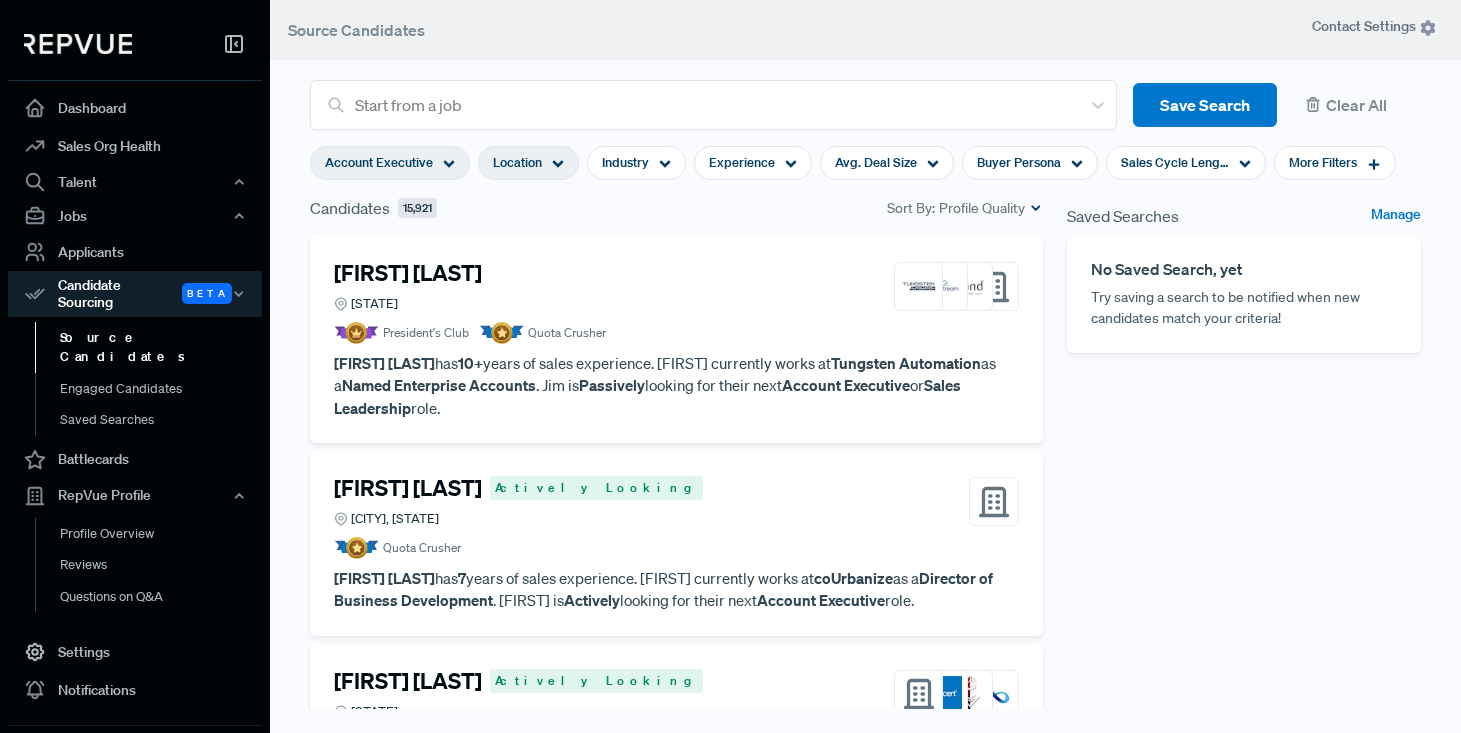 click 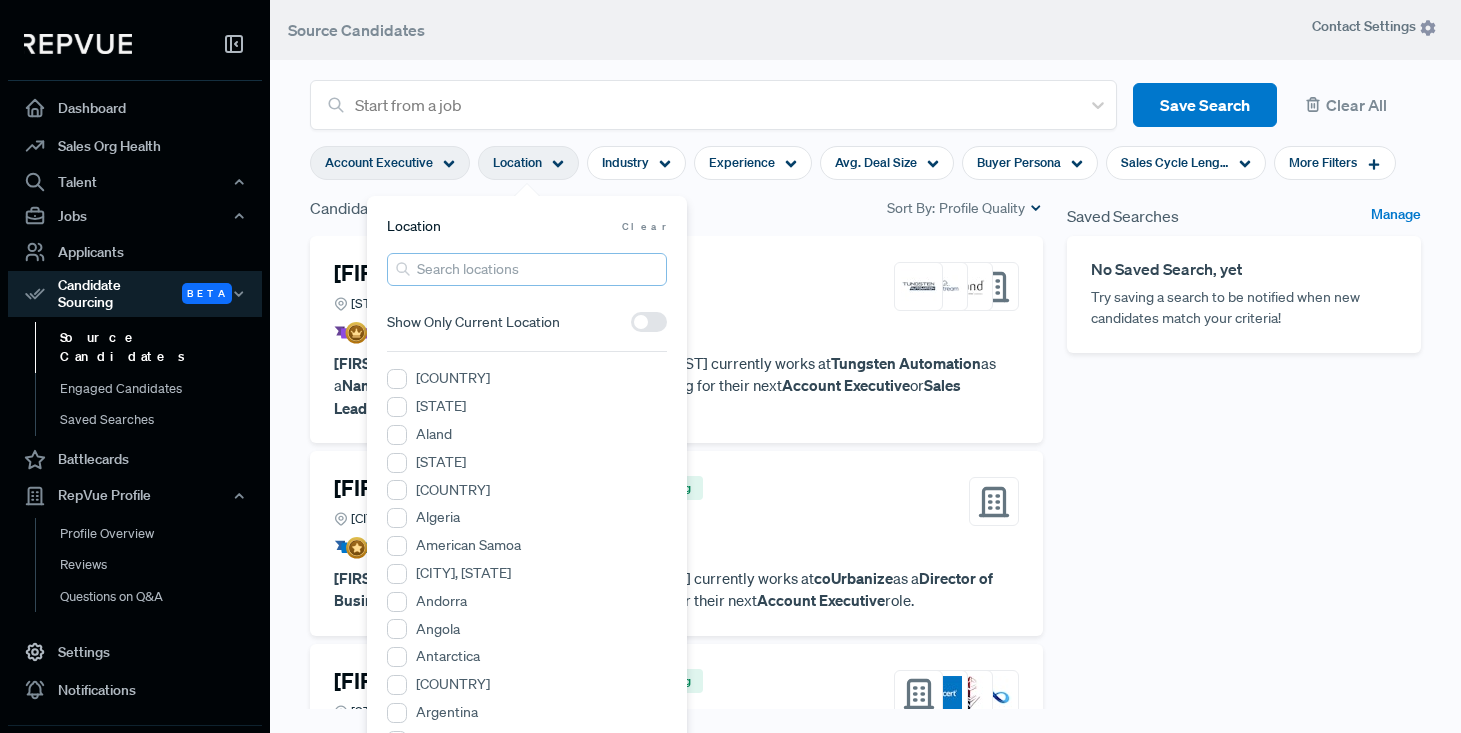 click at bounding box center (527, 269) 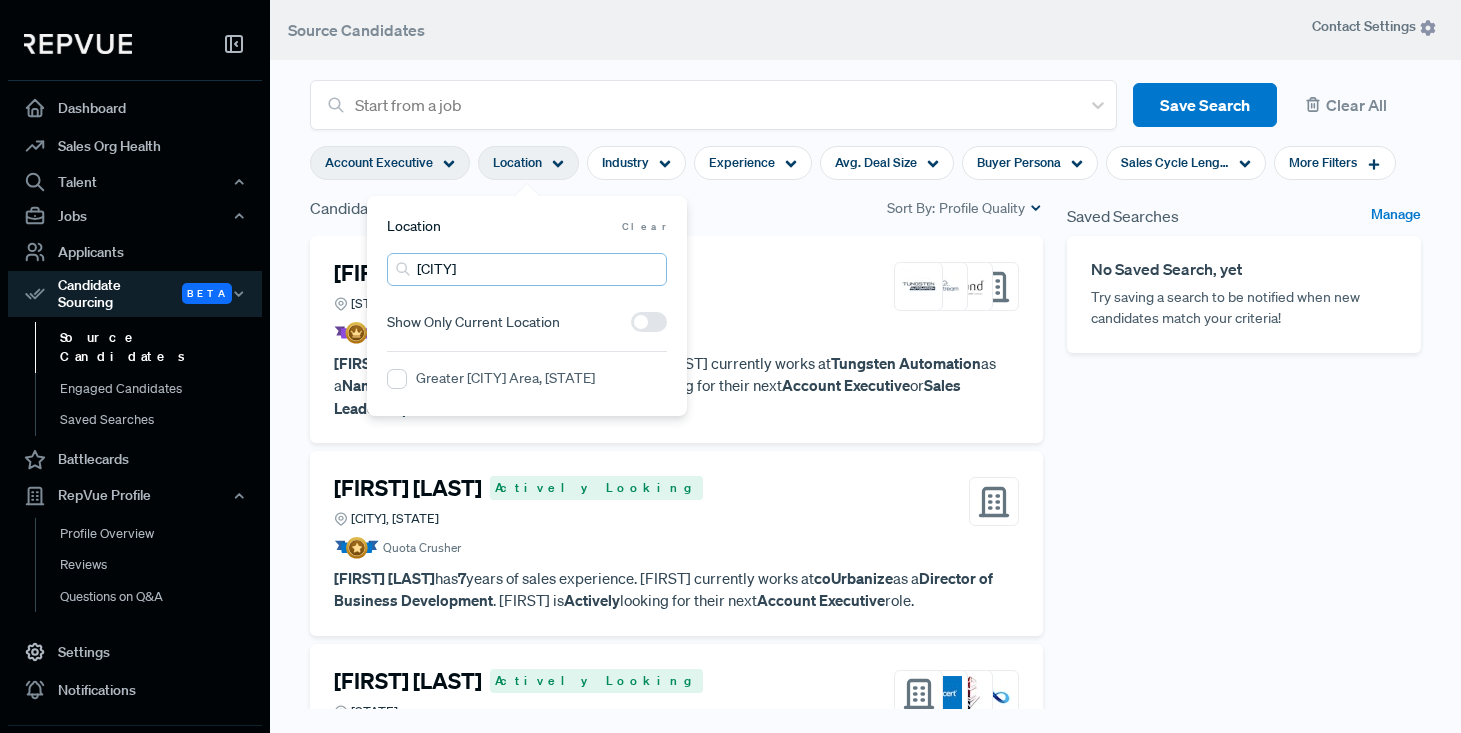 type on "[CITY]" 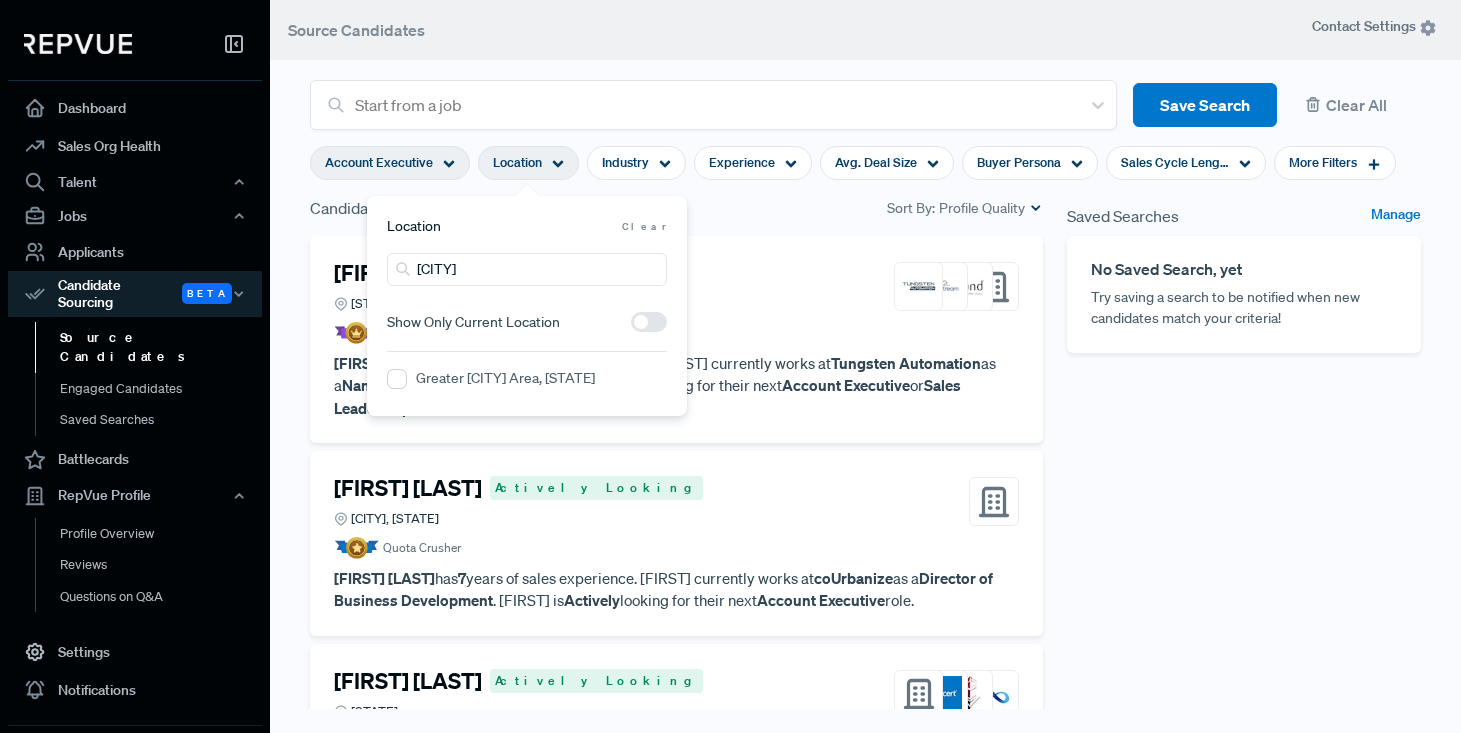 click on "Greater [CITY] Area, [STATE]" at bounding box center (505, 378) 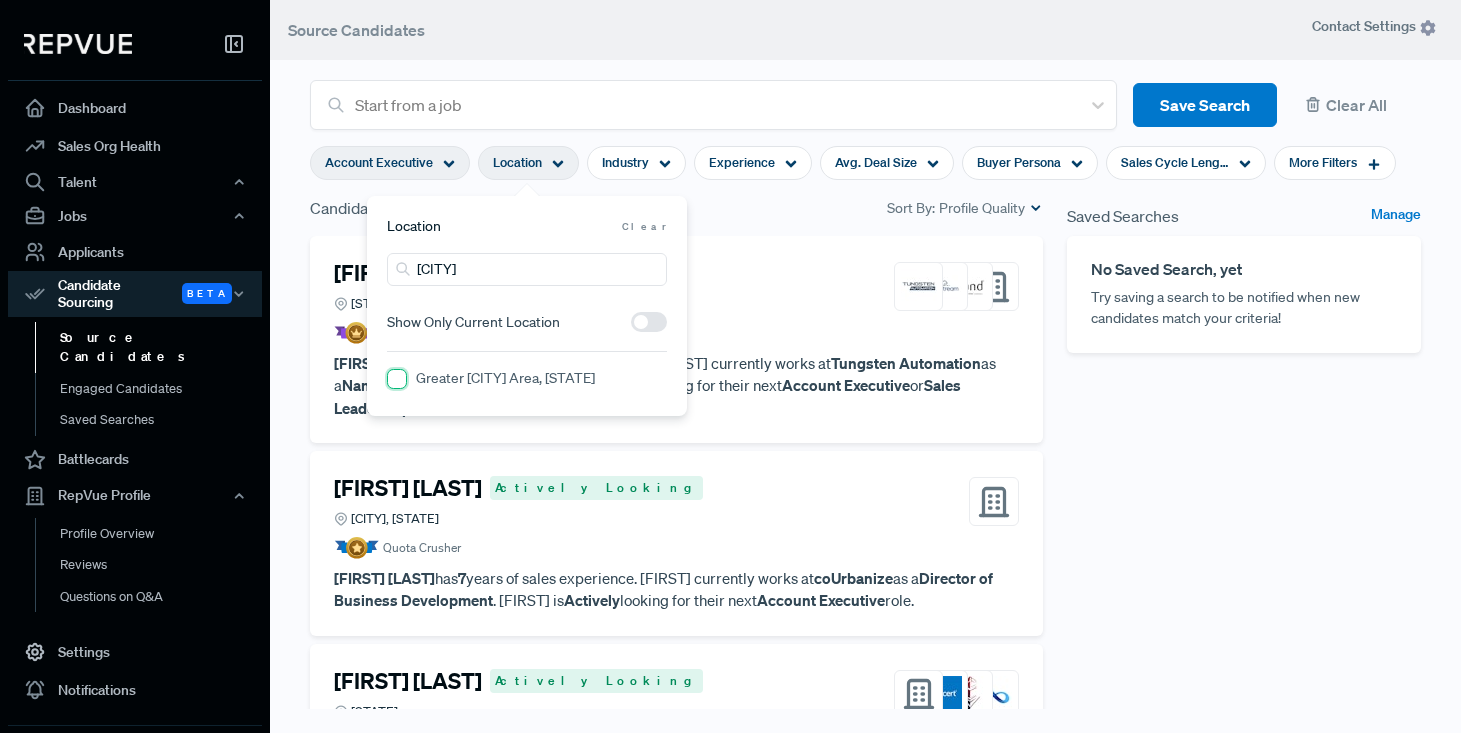 click on "Greater [CITY] Area, [STATE]" at bounding box center [397, 379] 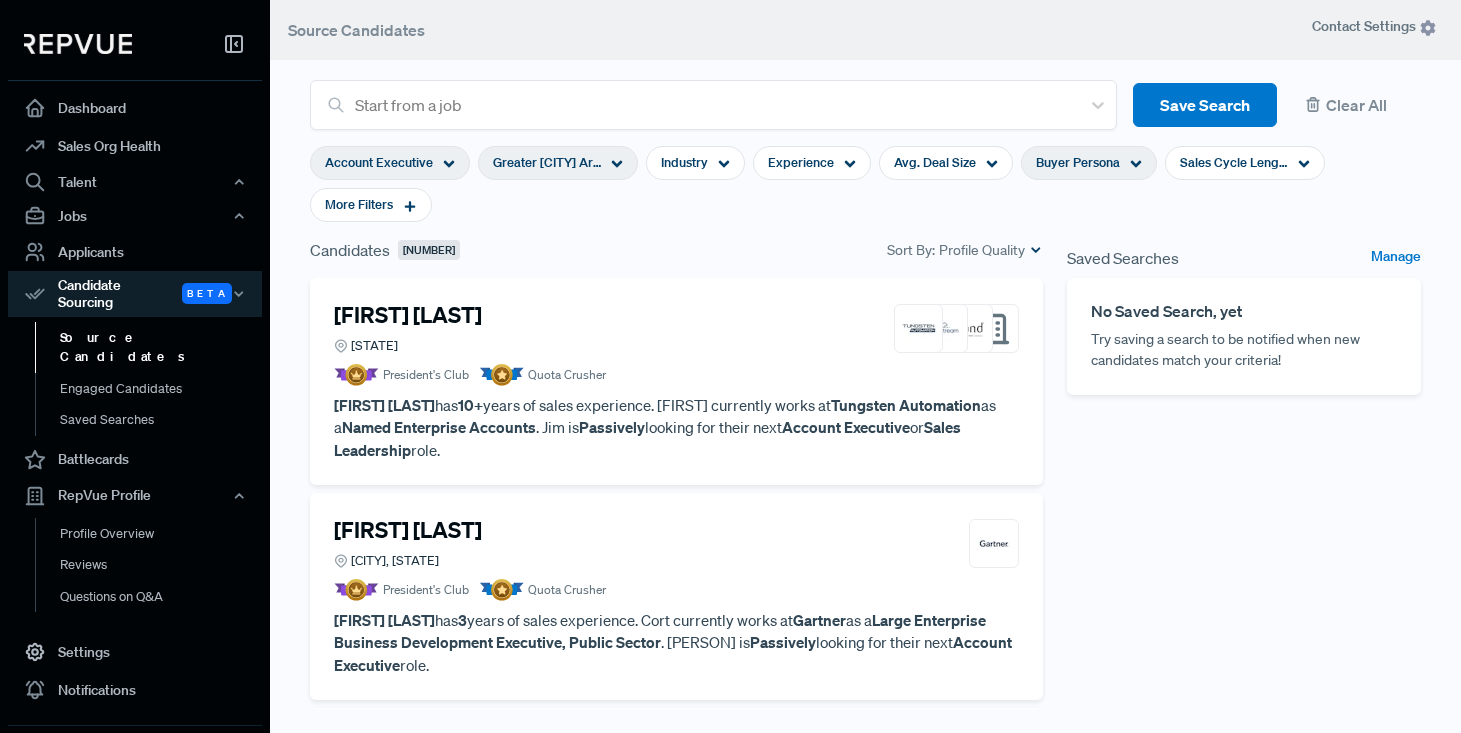click 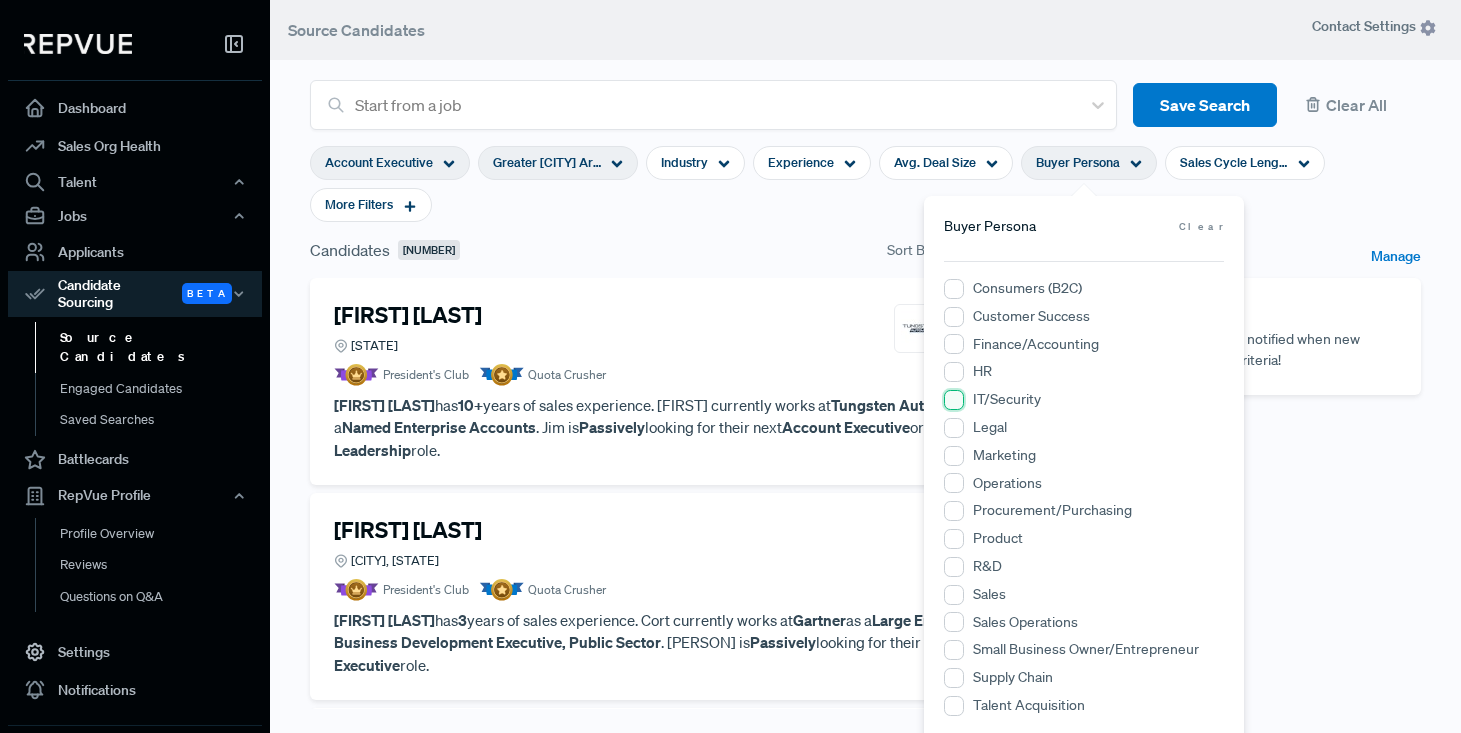 click on "IT/Security" at bounding box center (954, 400) 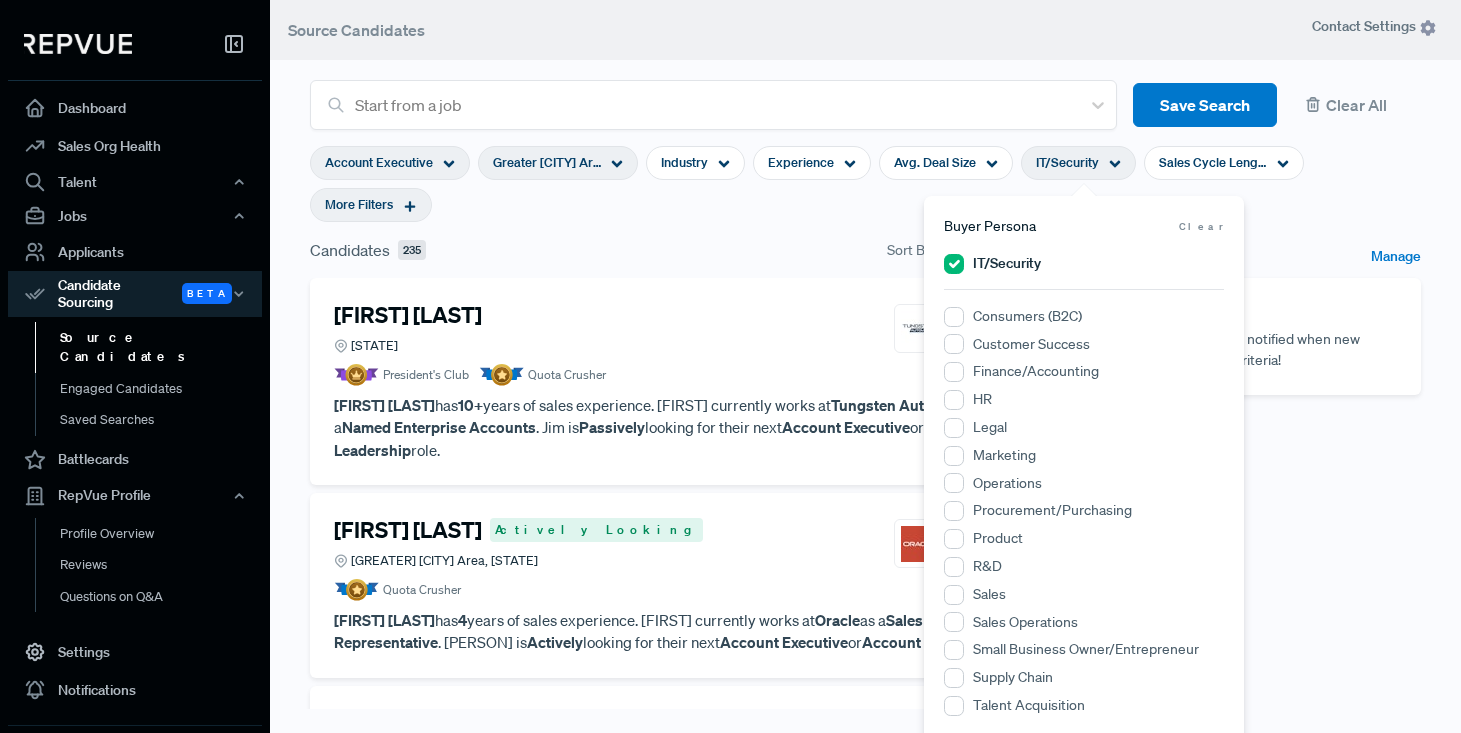 click 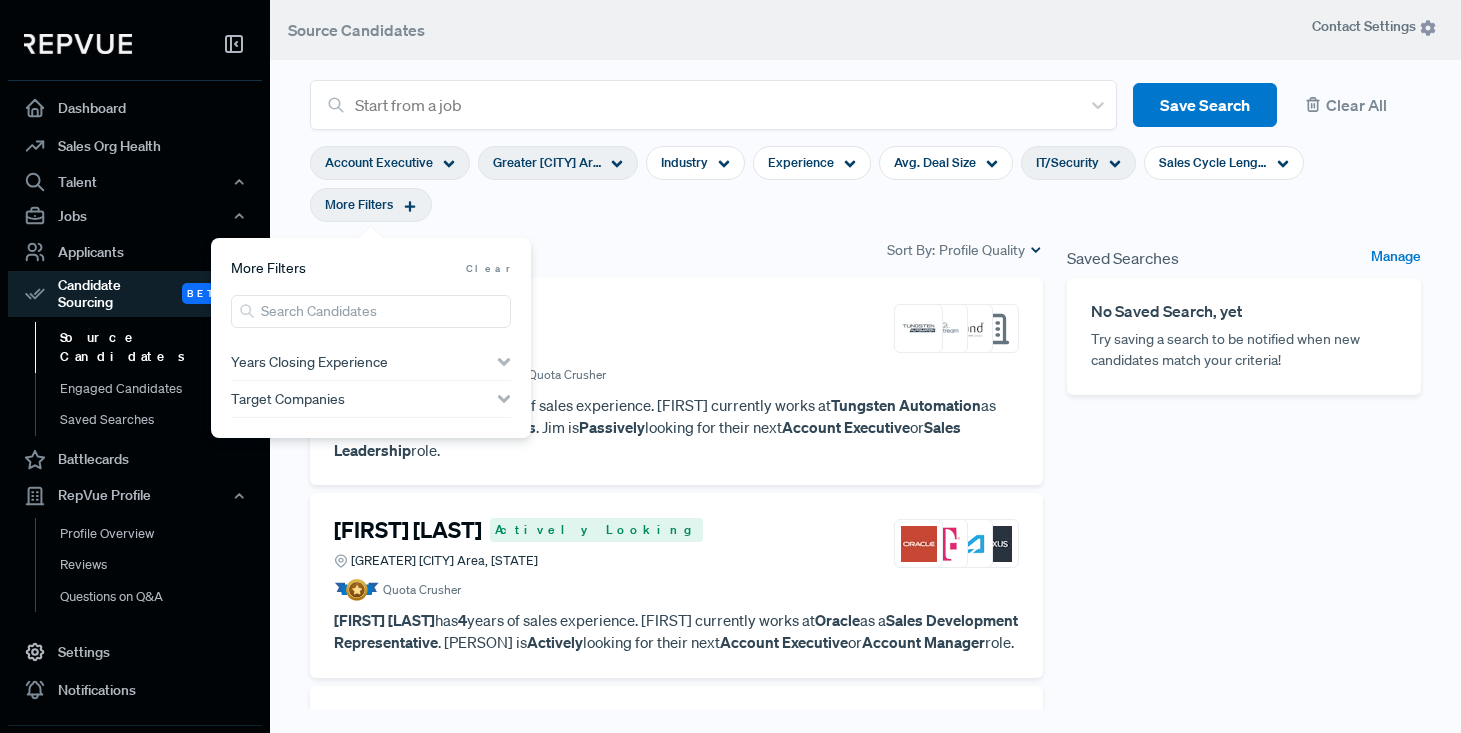 click 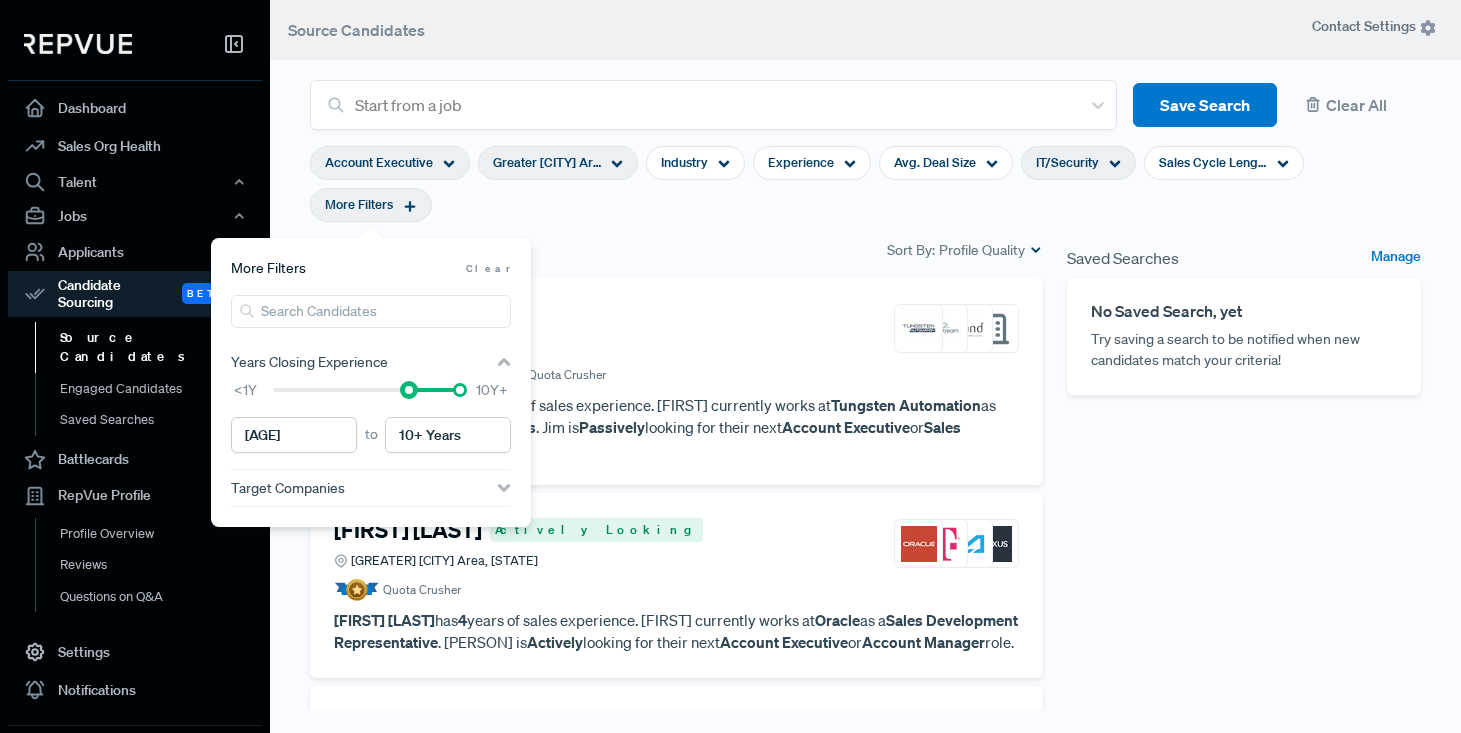 type on "[NUMBER] Years" 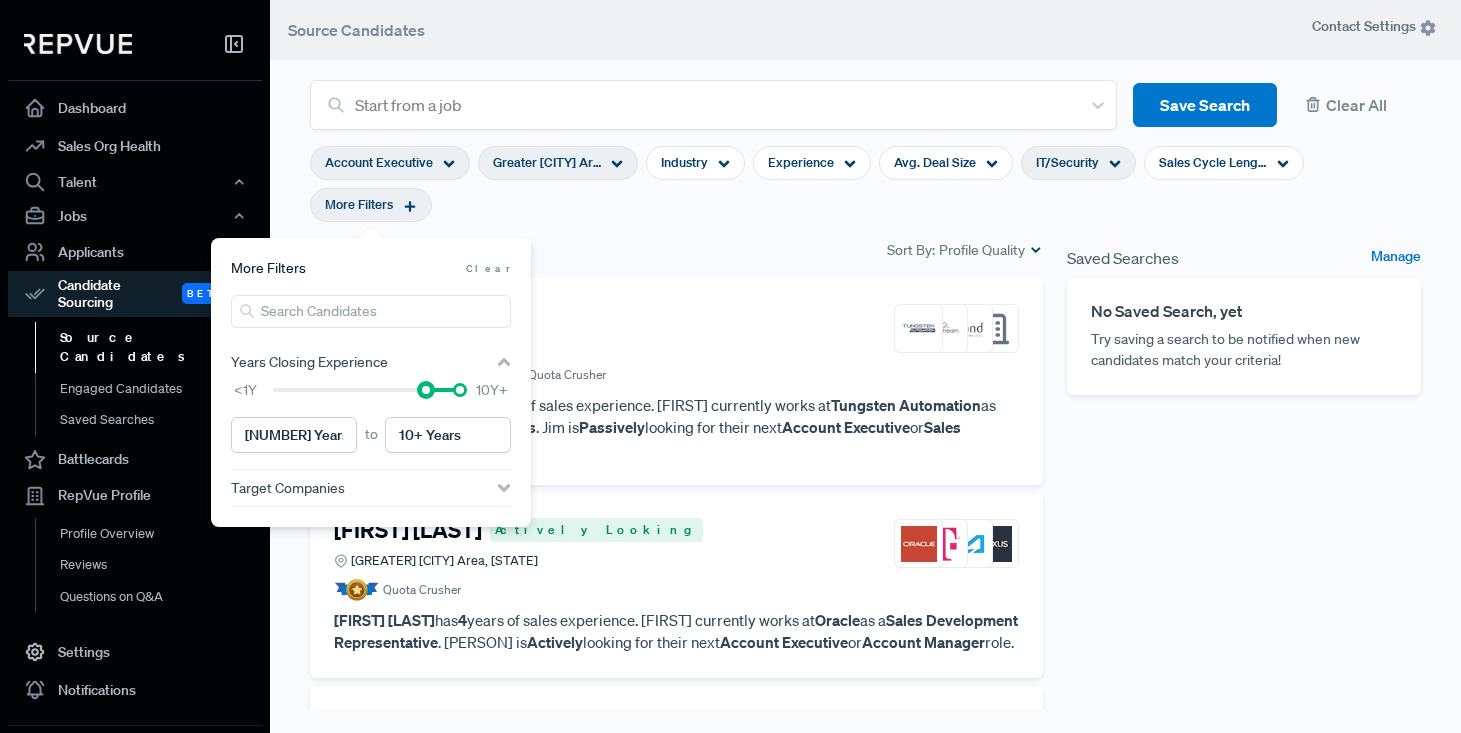 drag, startPoint x: 273, startPoint y: 393, endPoint x: 420, endPoint y: 387, distance: 147.12239 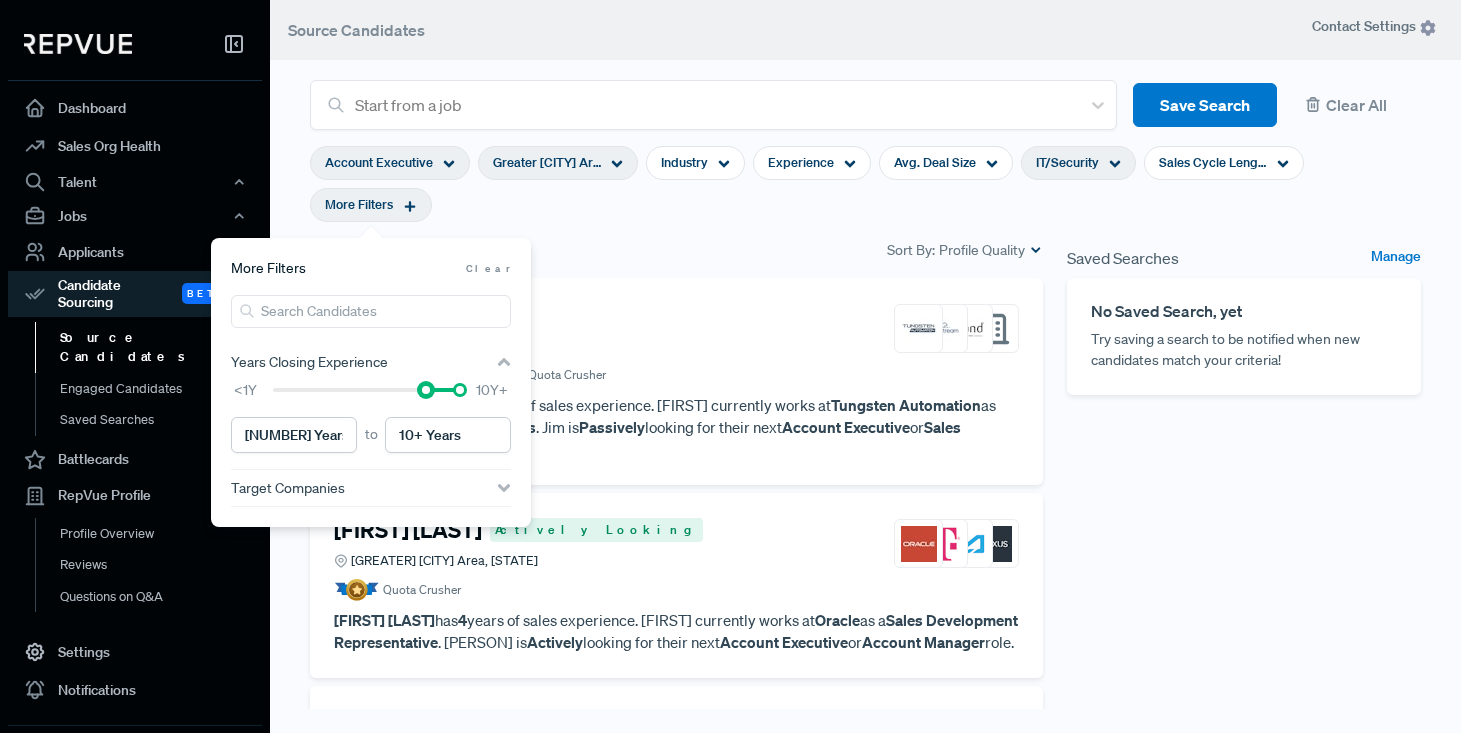 click at bounding box center (426, 390) 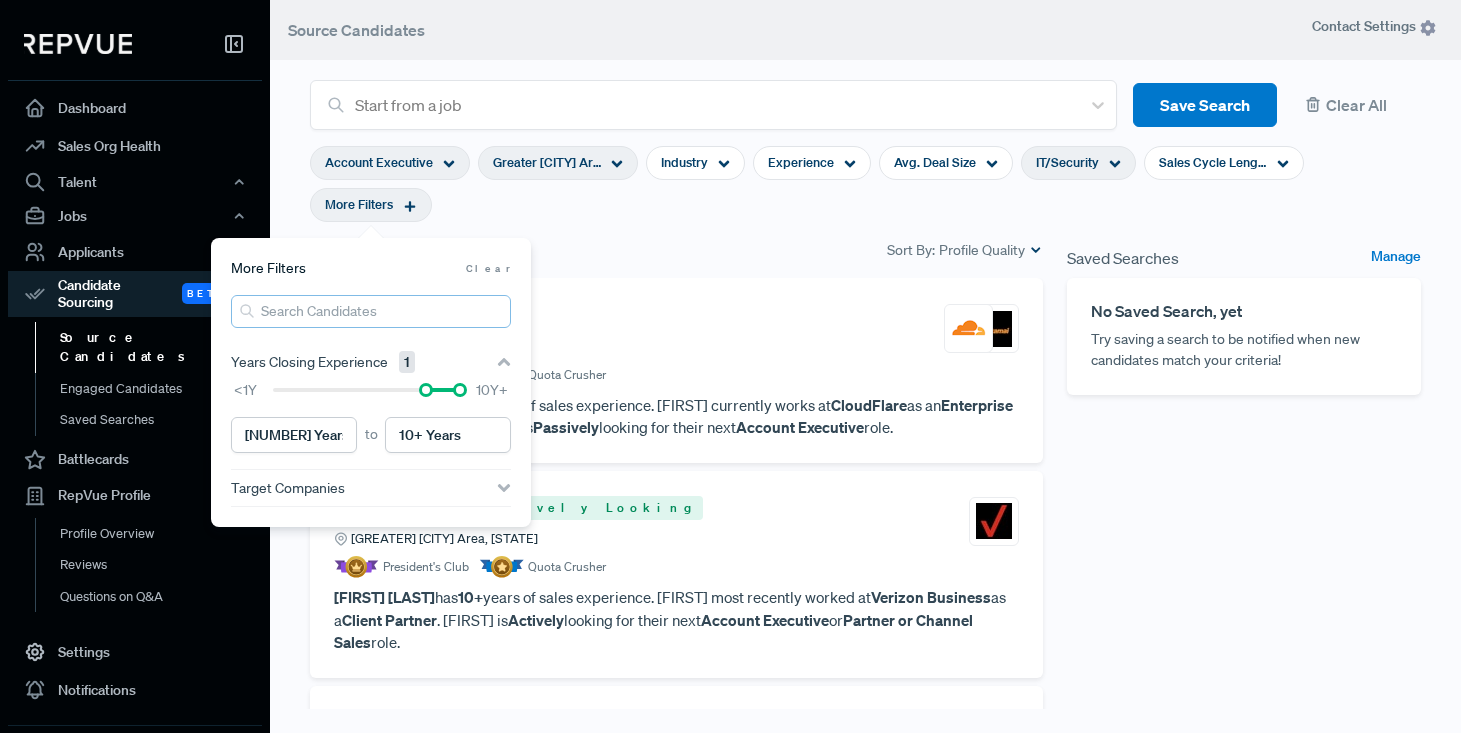 click at bounding box center [371, 311] 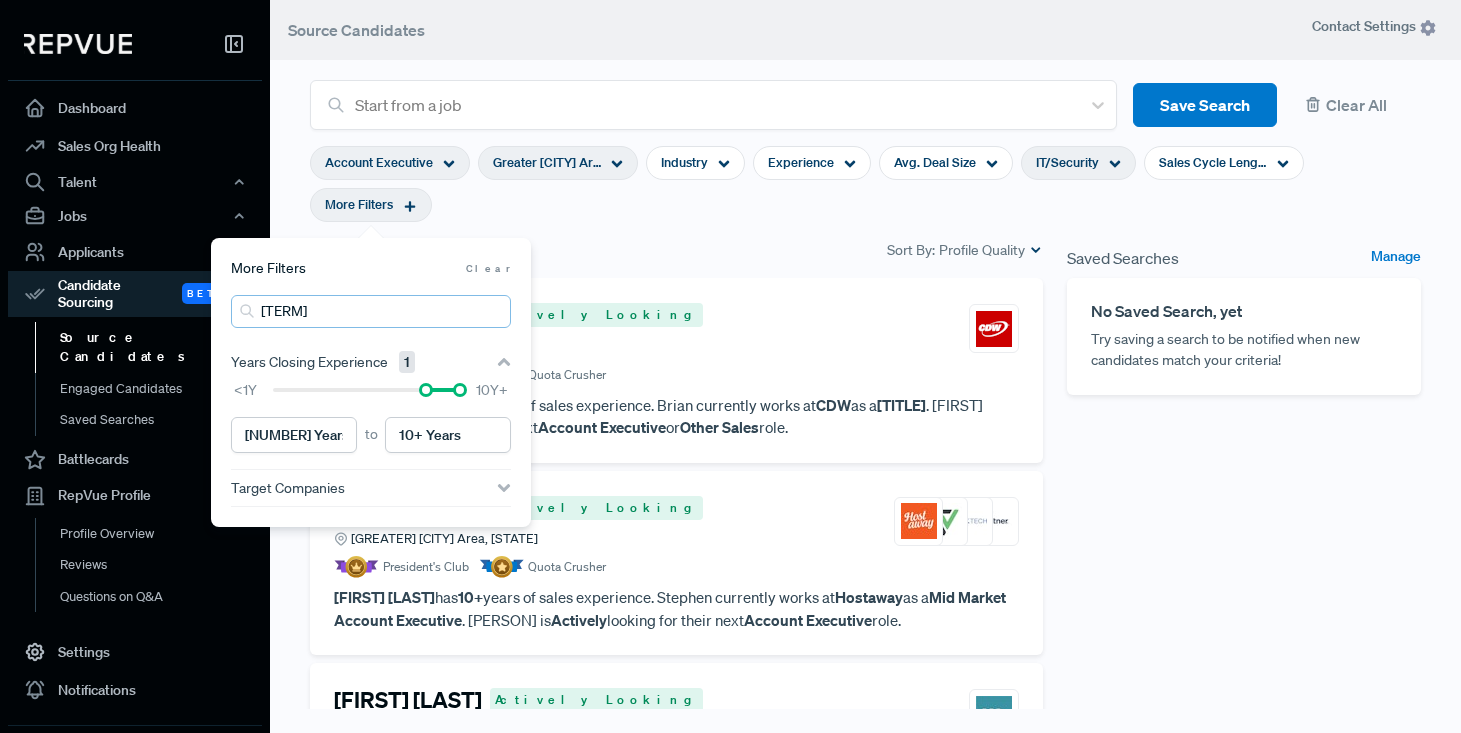 type on "[TERM]" 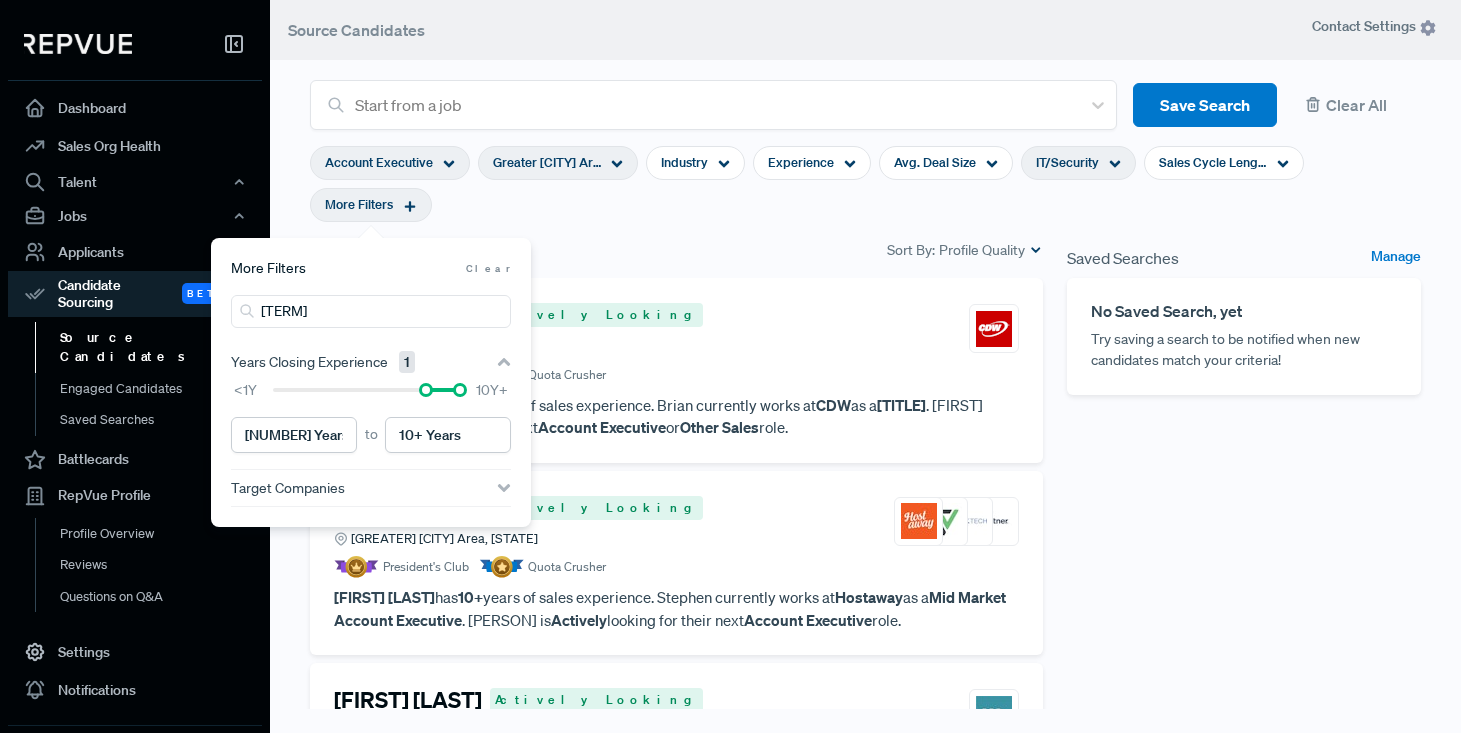 click on "Account Executive     Greater [CITY] Area, [STATE]     Industry     Experience     Avg. Deal Size     IT/Security     Sales Cycle Length     More Filters" at bounding box center [865, 184] 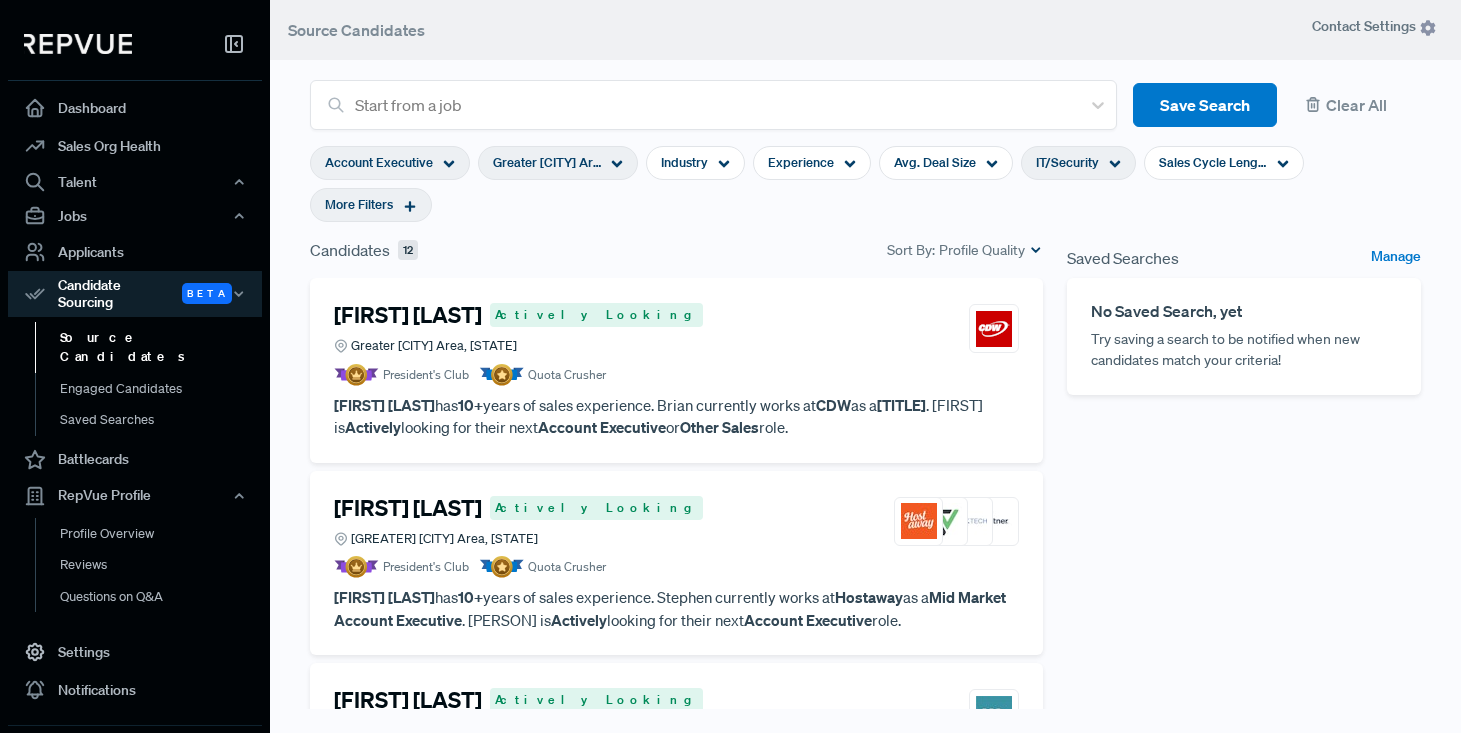click on "[TITLE]" at bounding box center [676, 375] 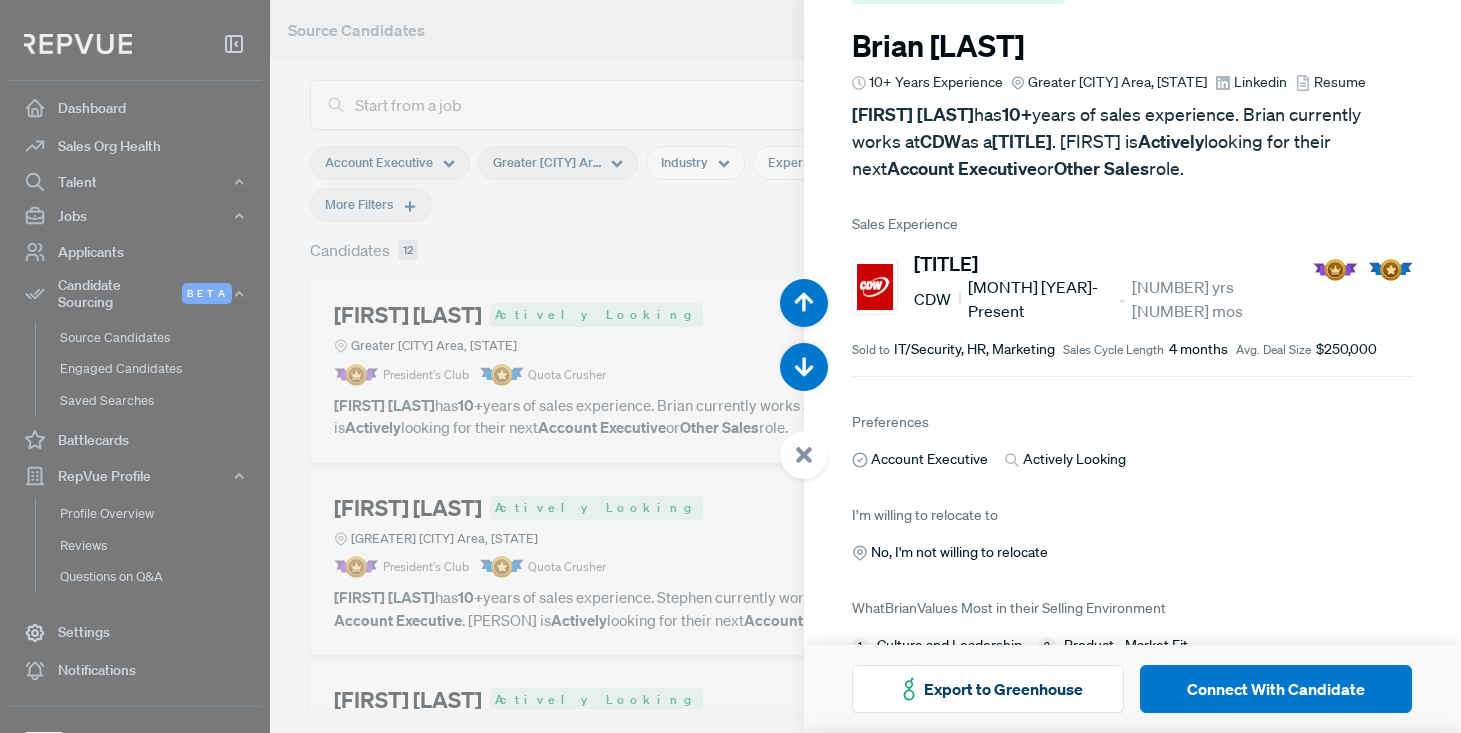 scroll, scrollTop: 0, scrollLeft: 0, axis: both 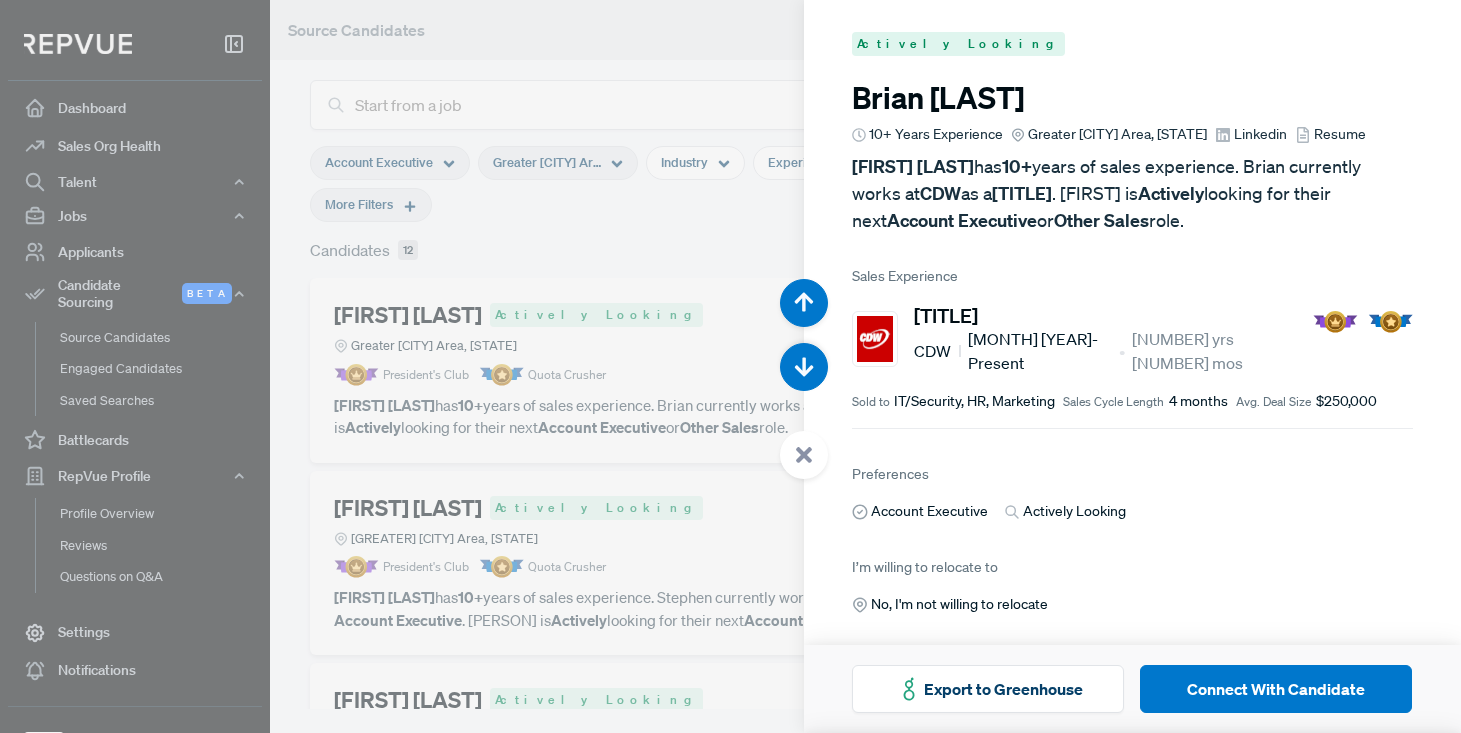 click on "Resume" at bounding box center (1340, 134) 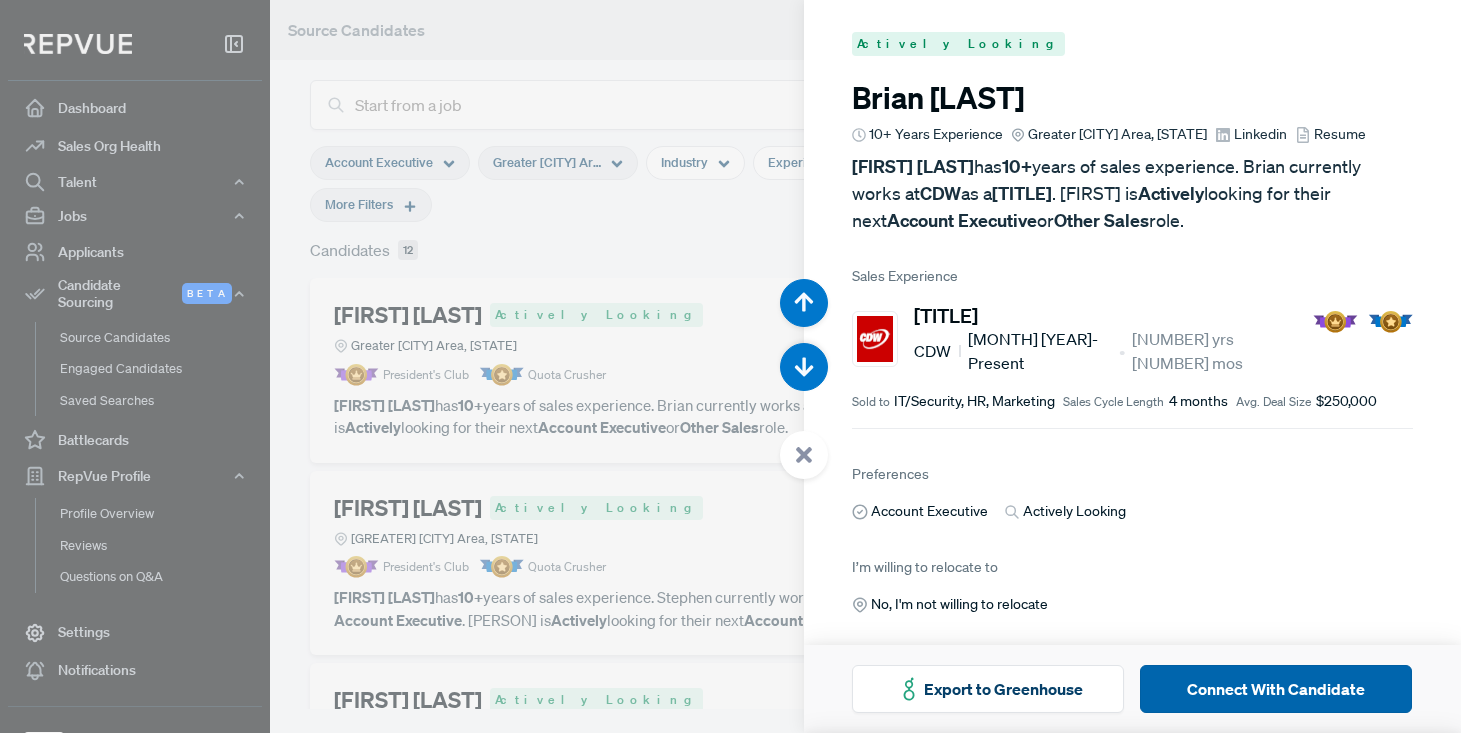 click on "Connect With Candidate" at bounding box center [1276, 689] 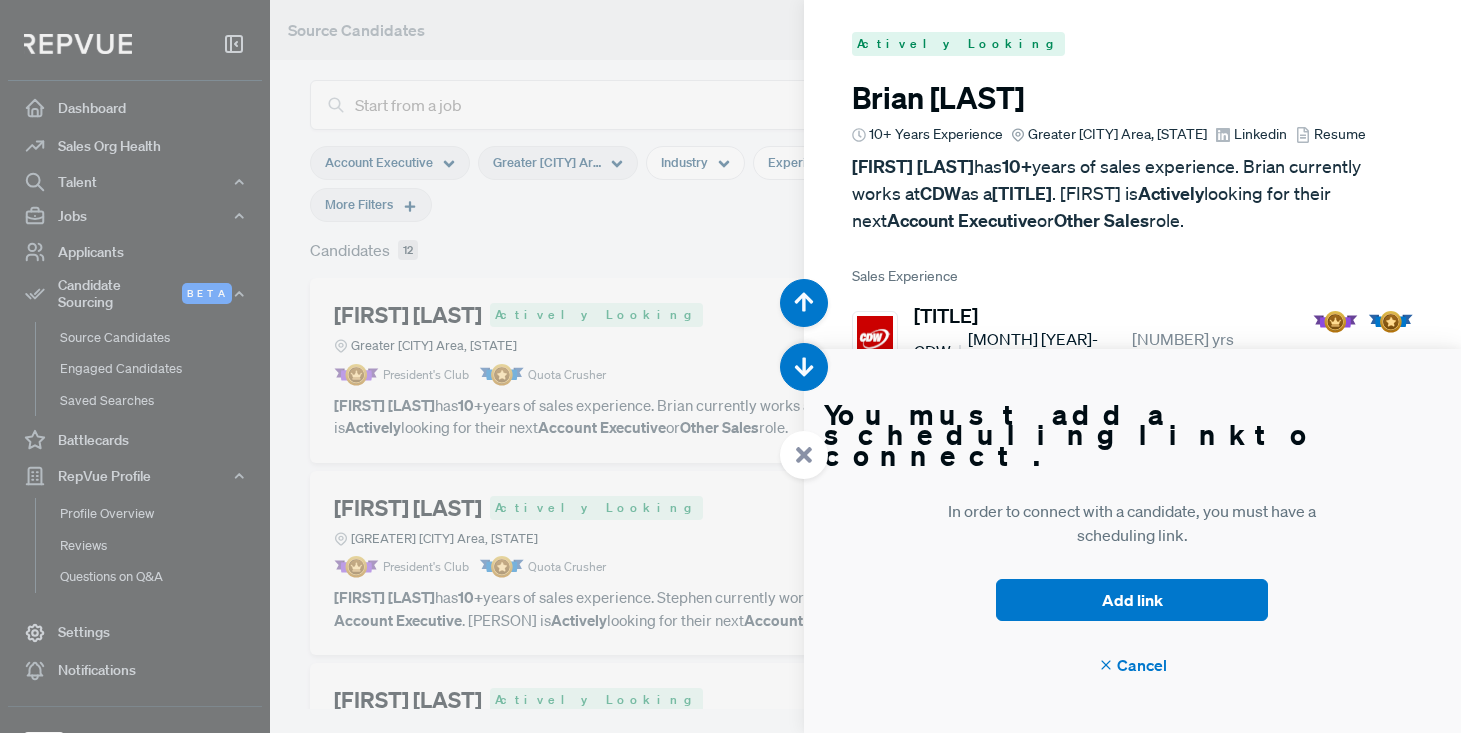 click at bounding box center (730, 366) 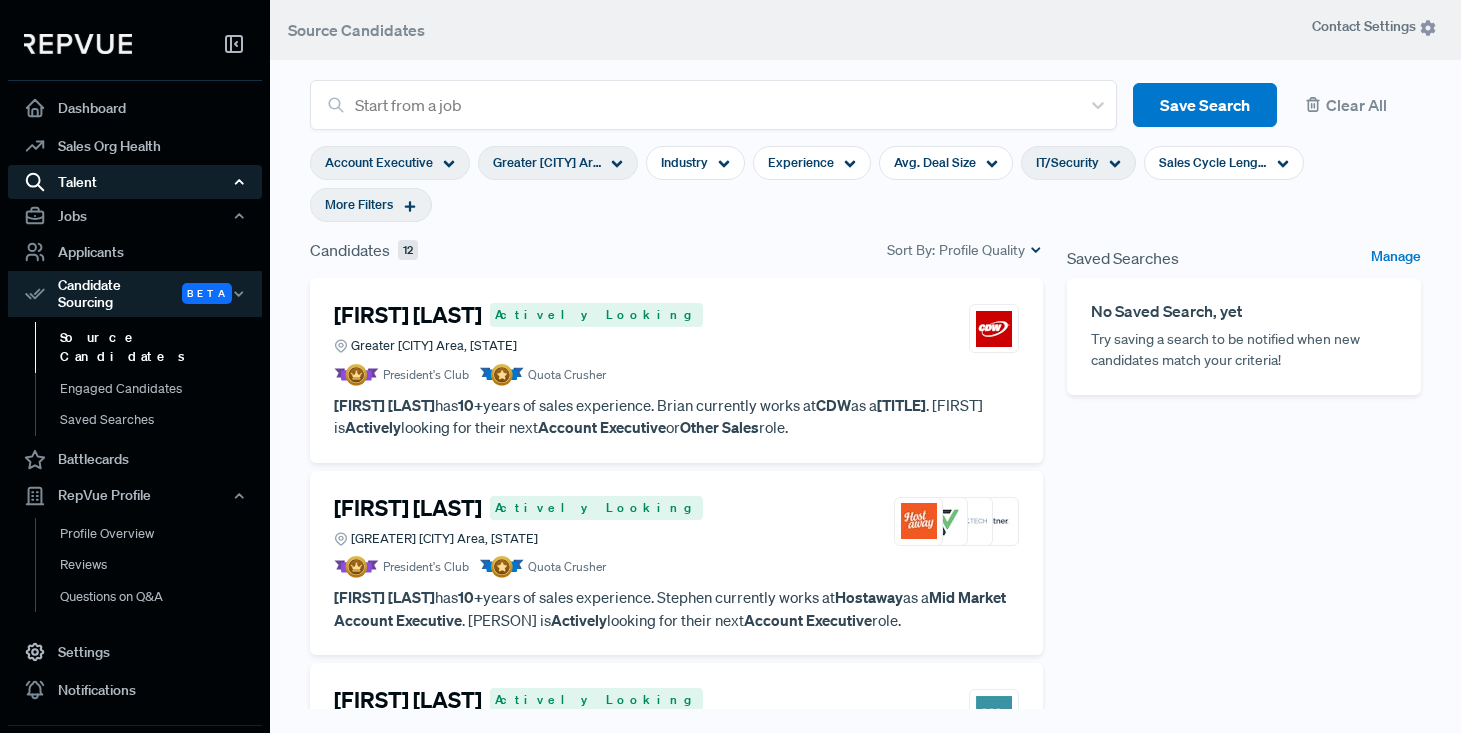 click on "Talent" at bounding box center [135, 182] 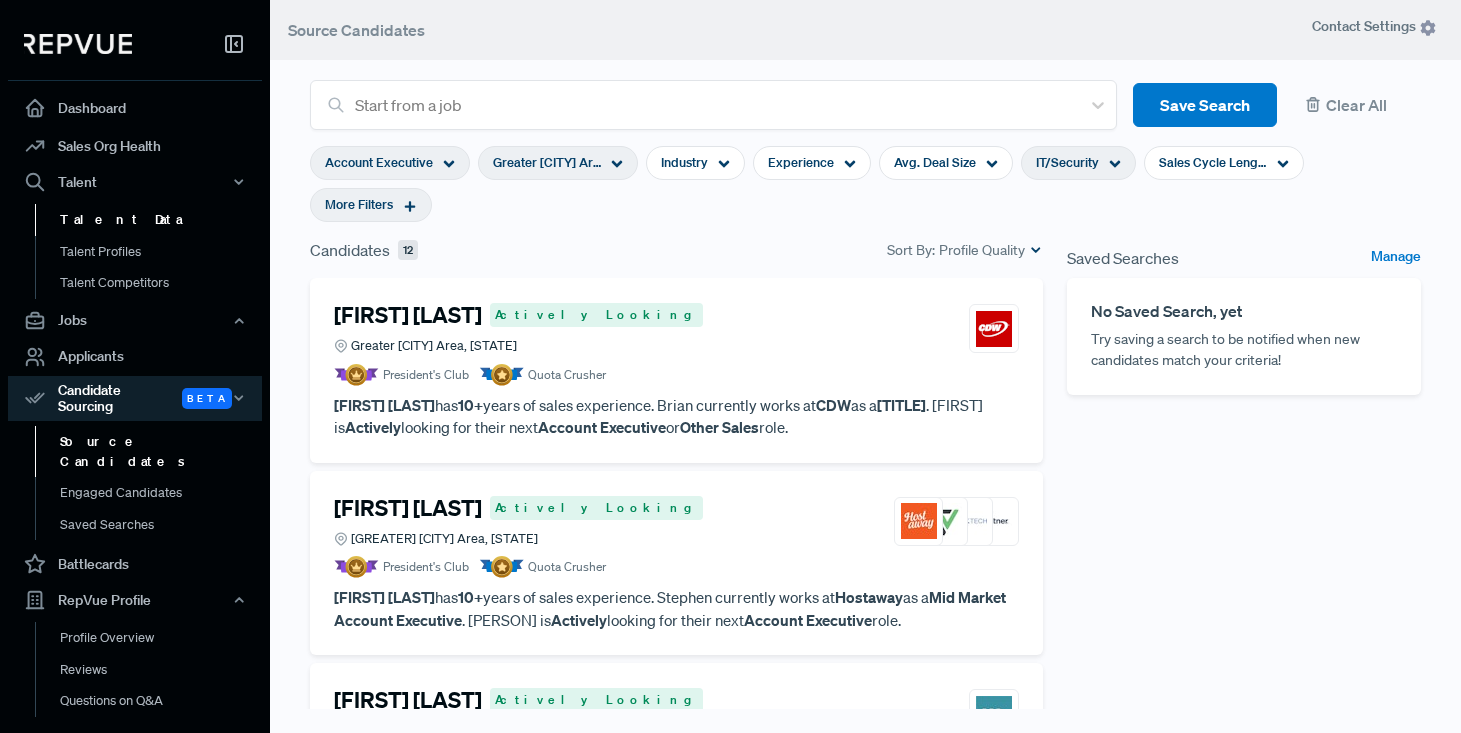 click on "Talent Data" at bounding box center (162, 220) 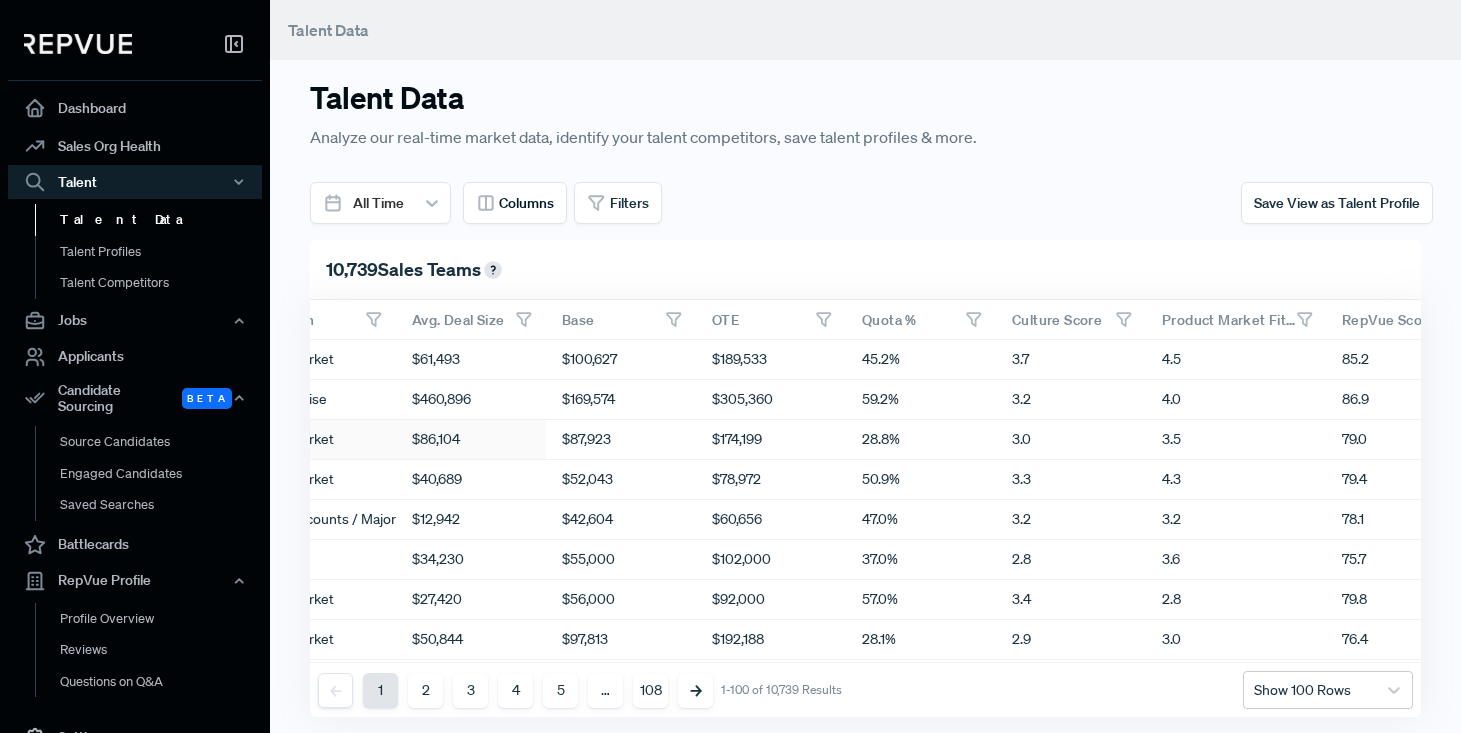 scroll, scrollTop: 0, scrollLeft: 1162, axis: horizontal 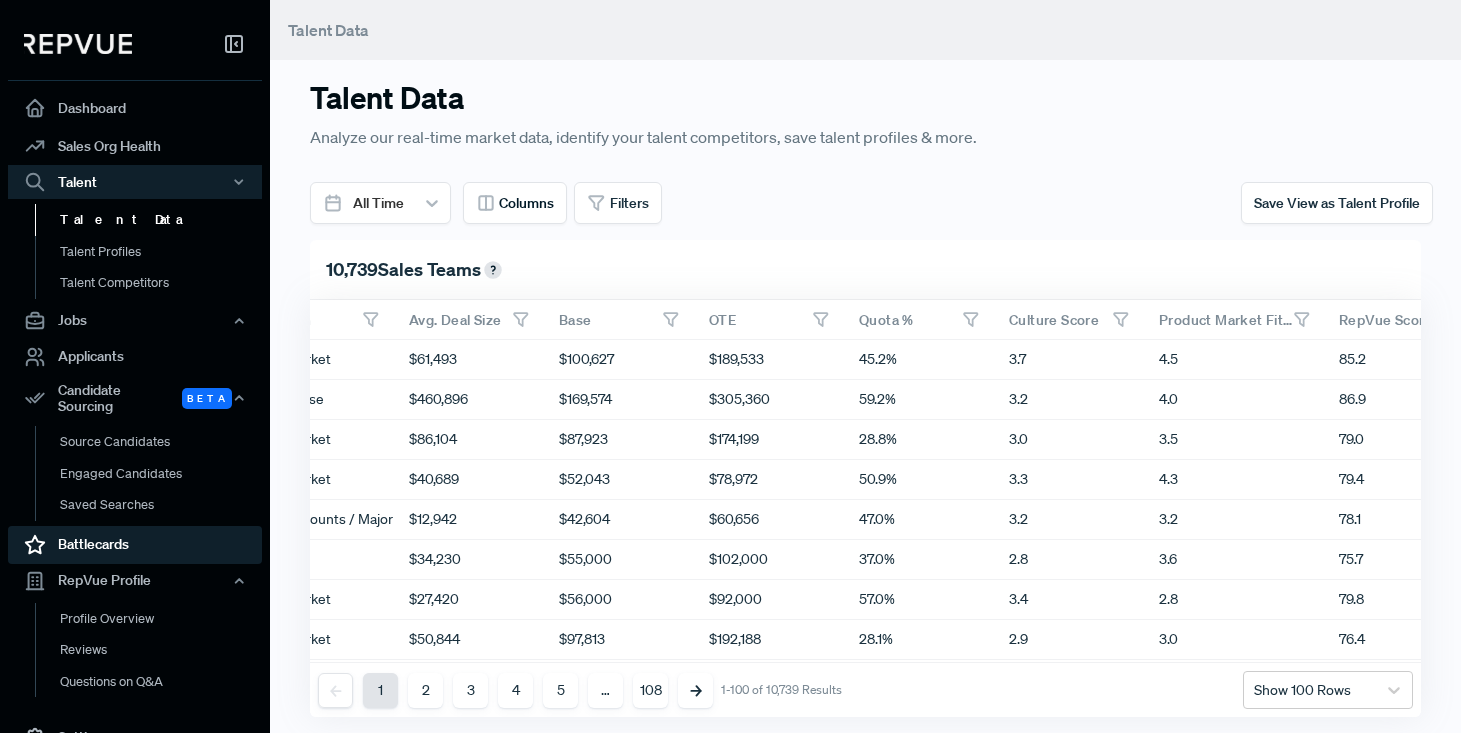 click on "Battlecards" at bounding box center (135, 545) 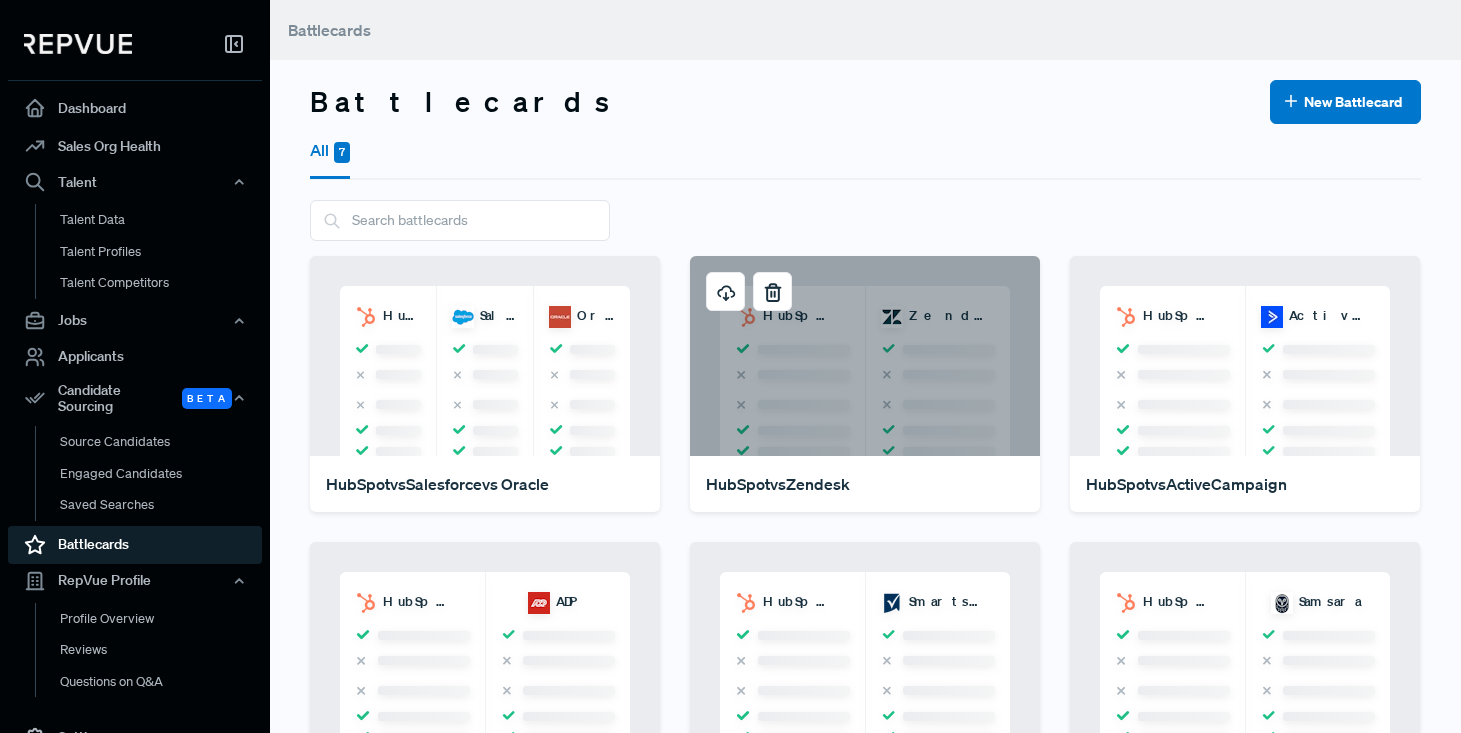 click on "[PRODUCT] [PRODUCT]" at bounding box center (865, 356) 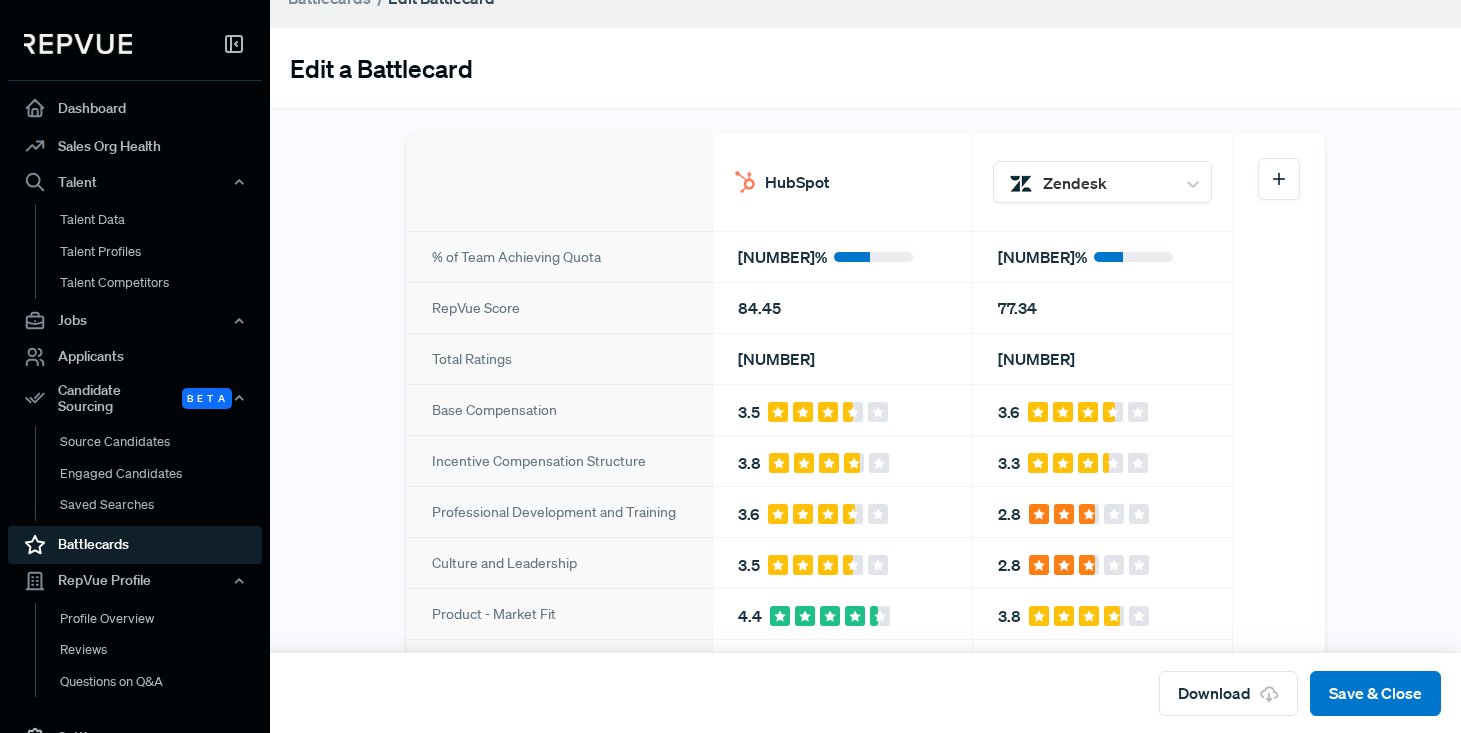 scroll, scrollTop: 35, scrollLeft: 0, axis: vertical 